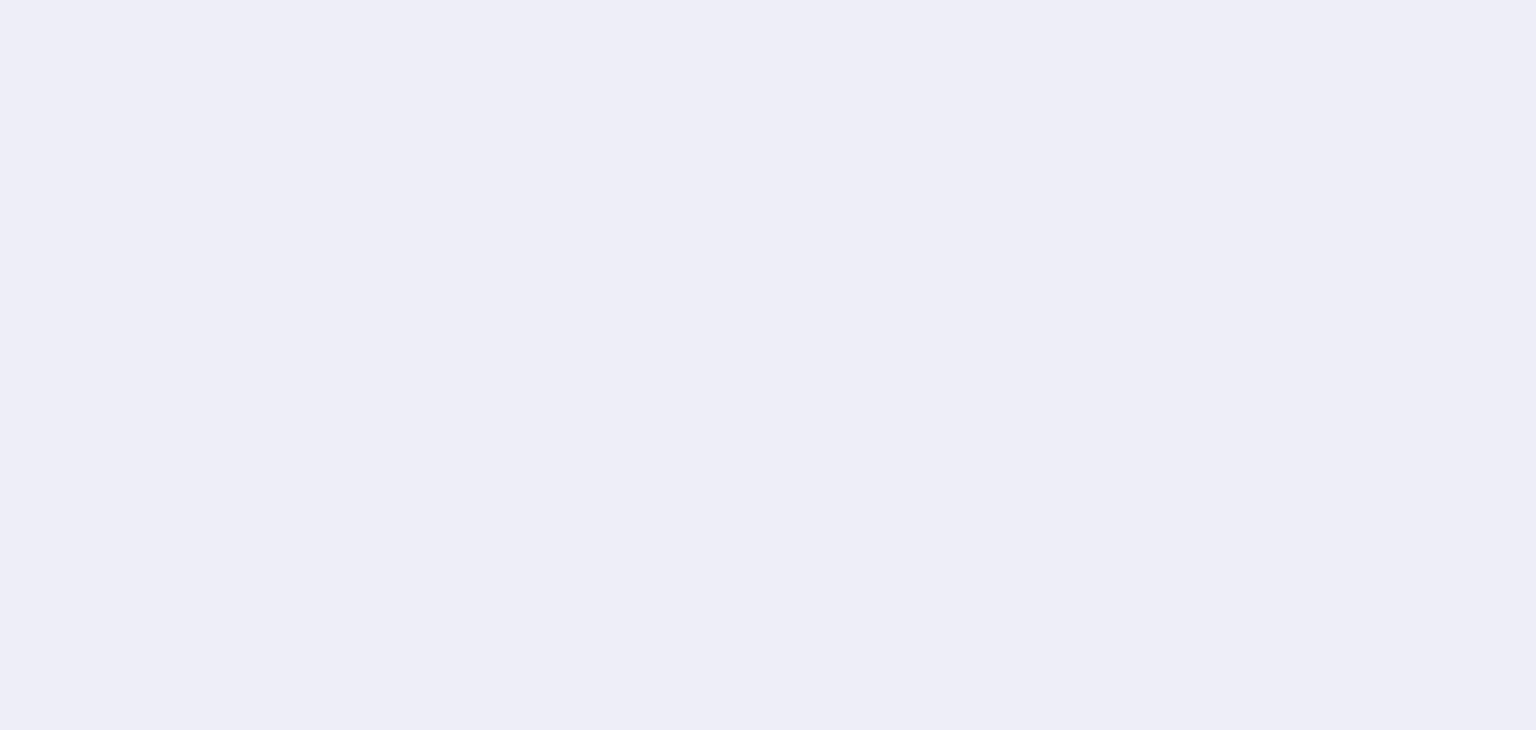scroll, scrollTop: 0, scrollLeft: 0, axis: both 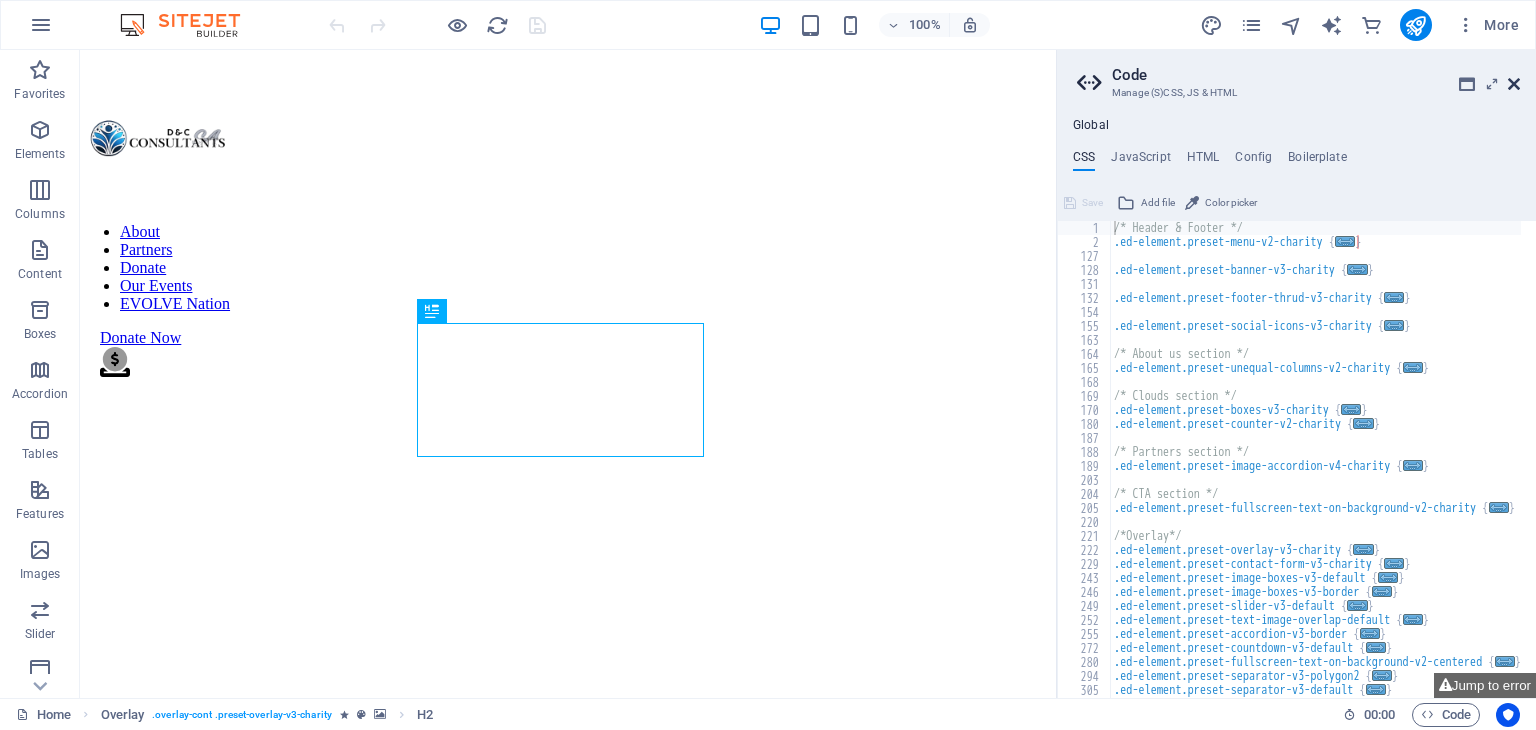 type on "/* Header & Footer */" 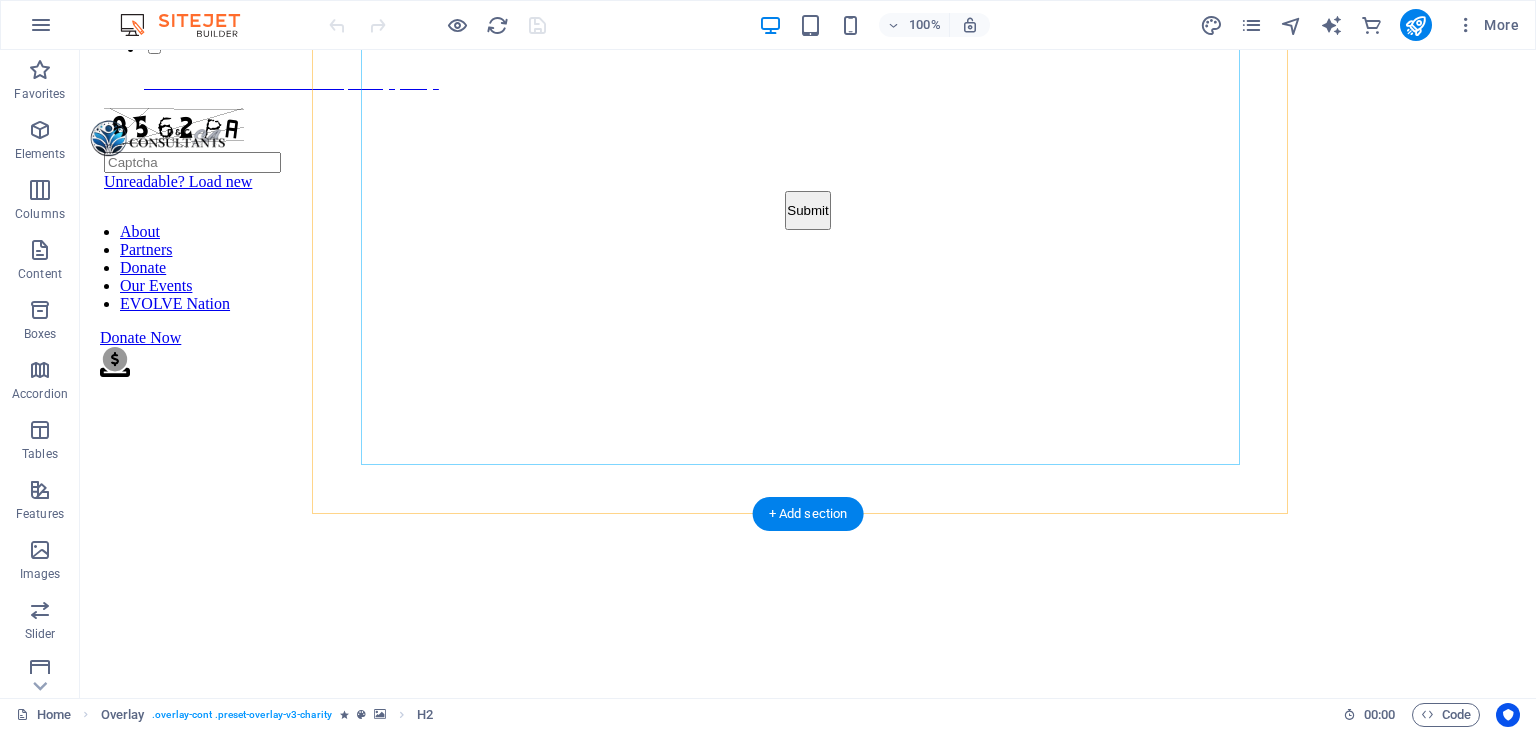 scroll, scrollTop: 1762, scrollLeft: 0, axis: vertical 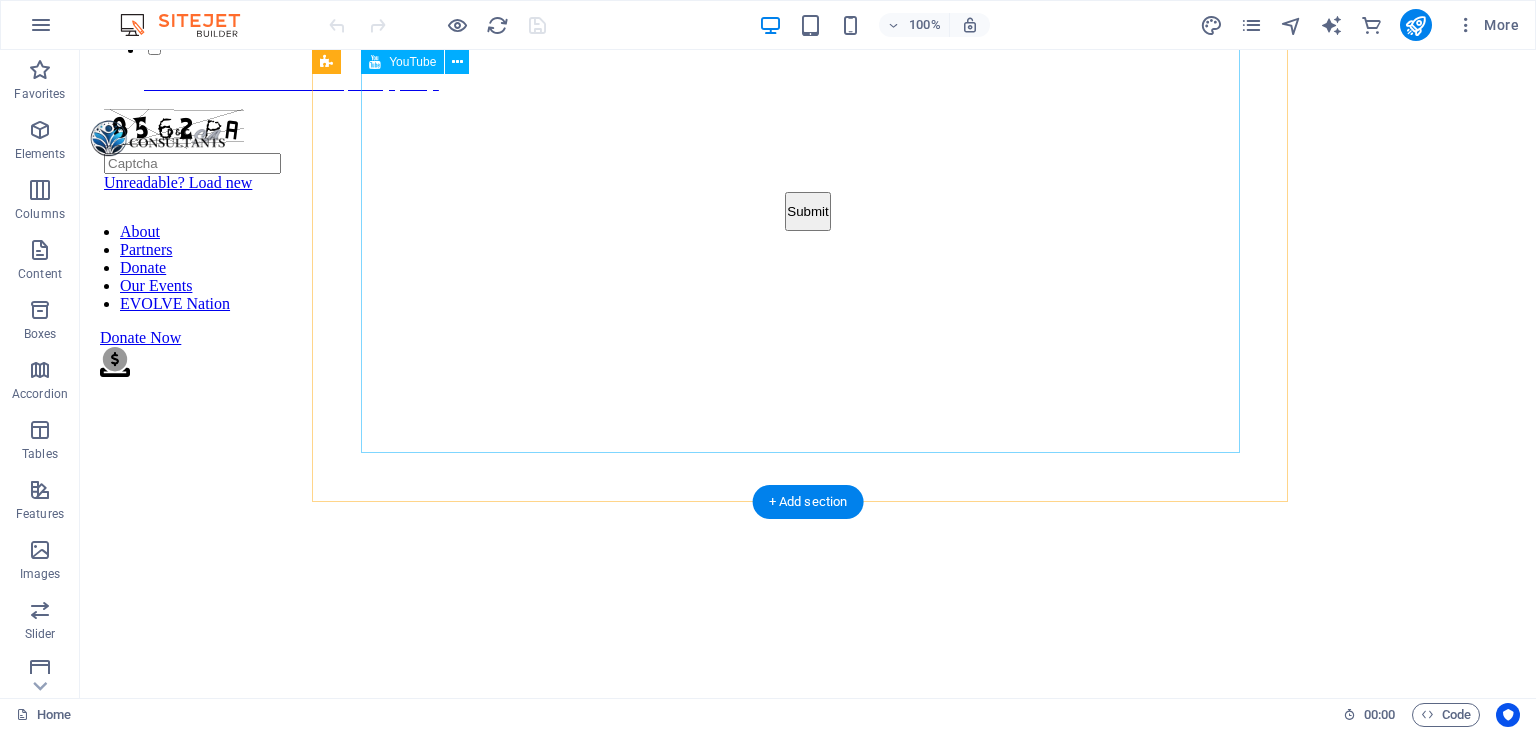 click at bounding box center (808, 916) 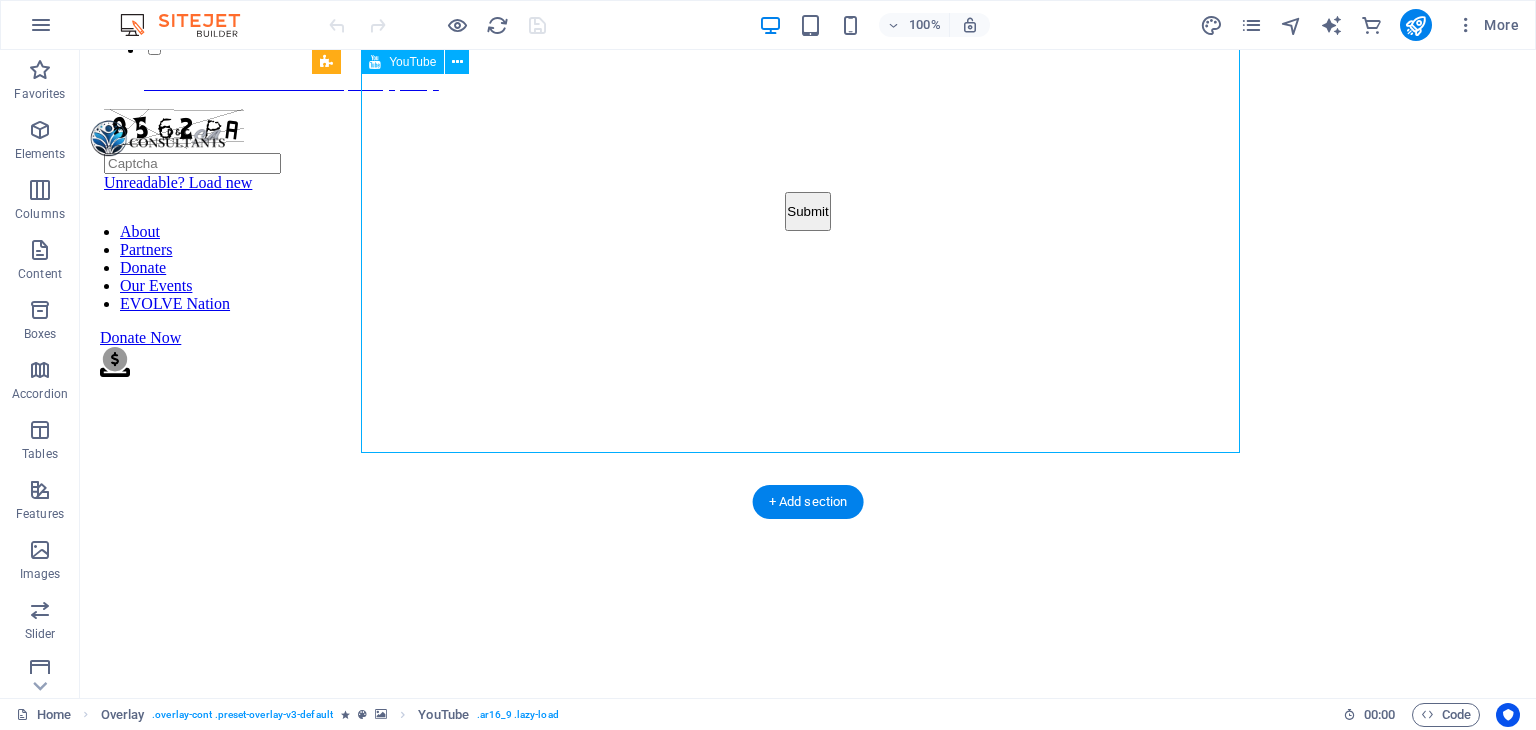 click at bounding box center [808, 916] 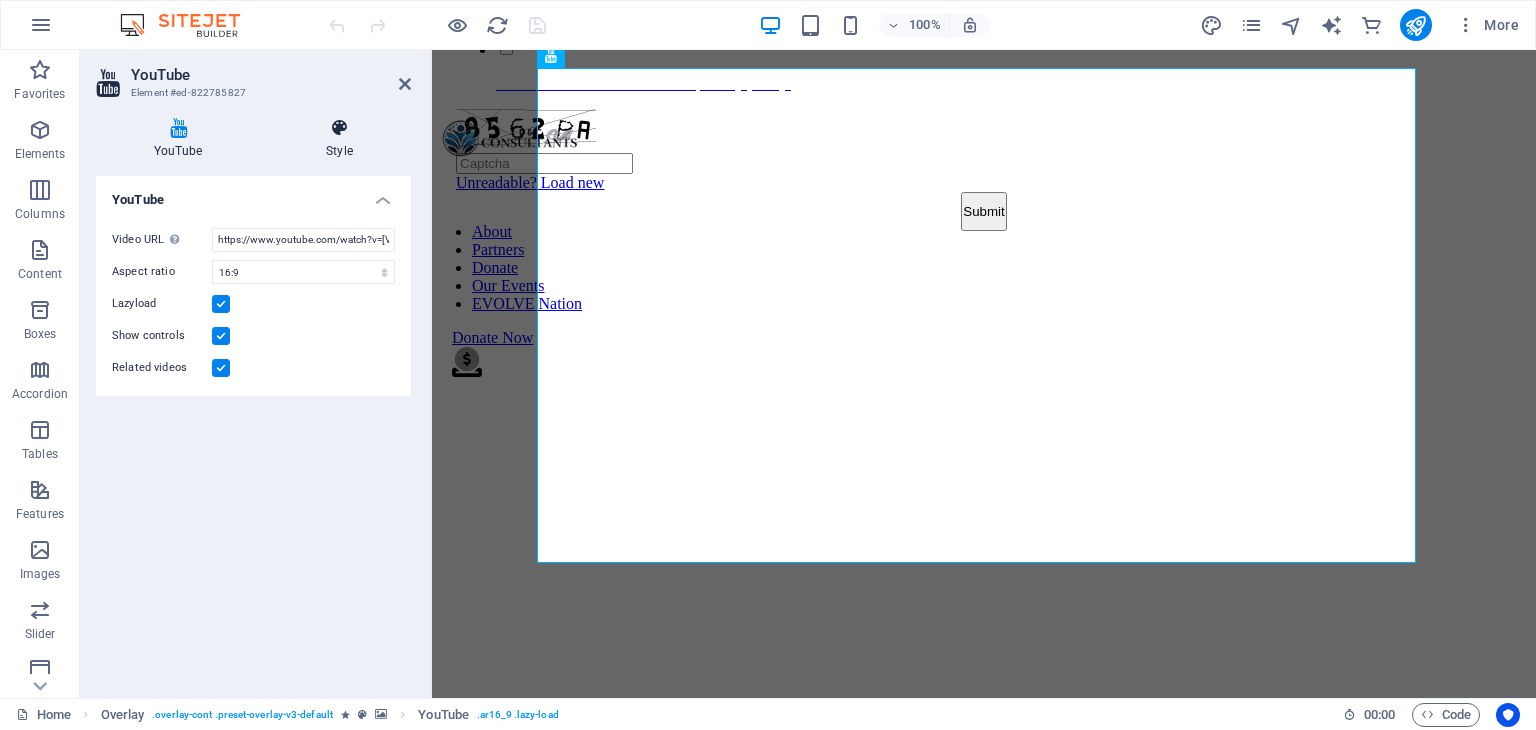 click at bounding box center (339, 128) 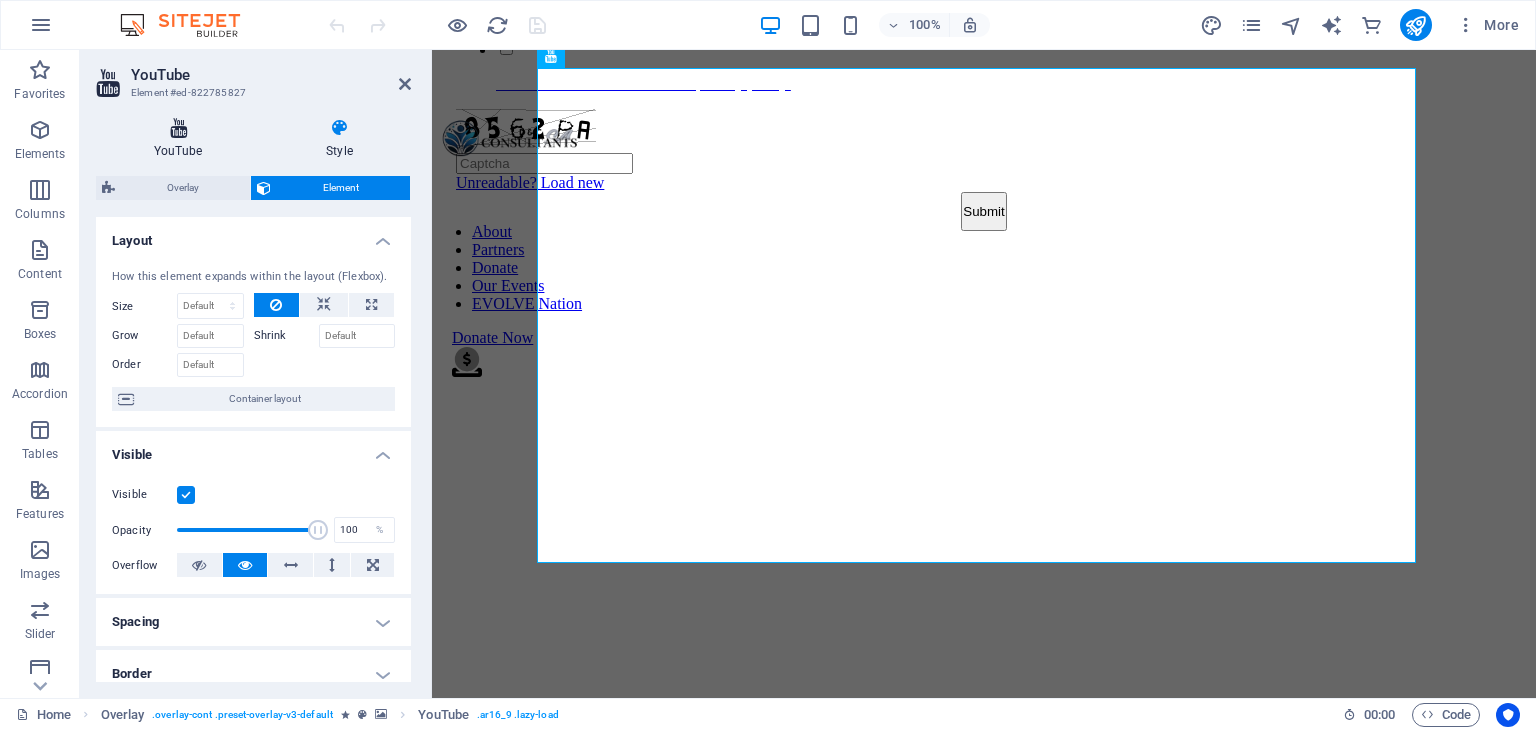 click on "YouTube" at bounding box center [182, 139] 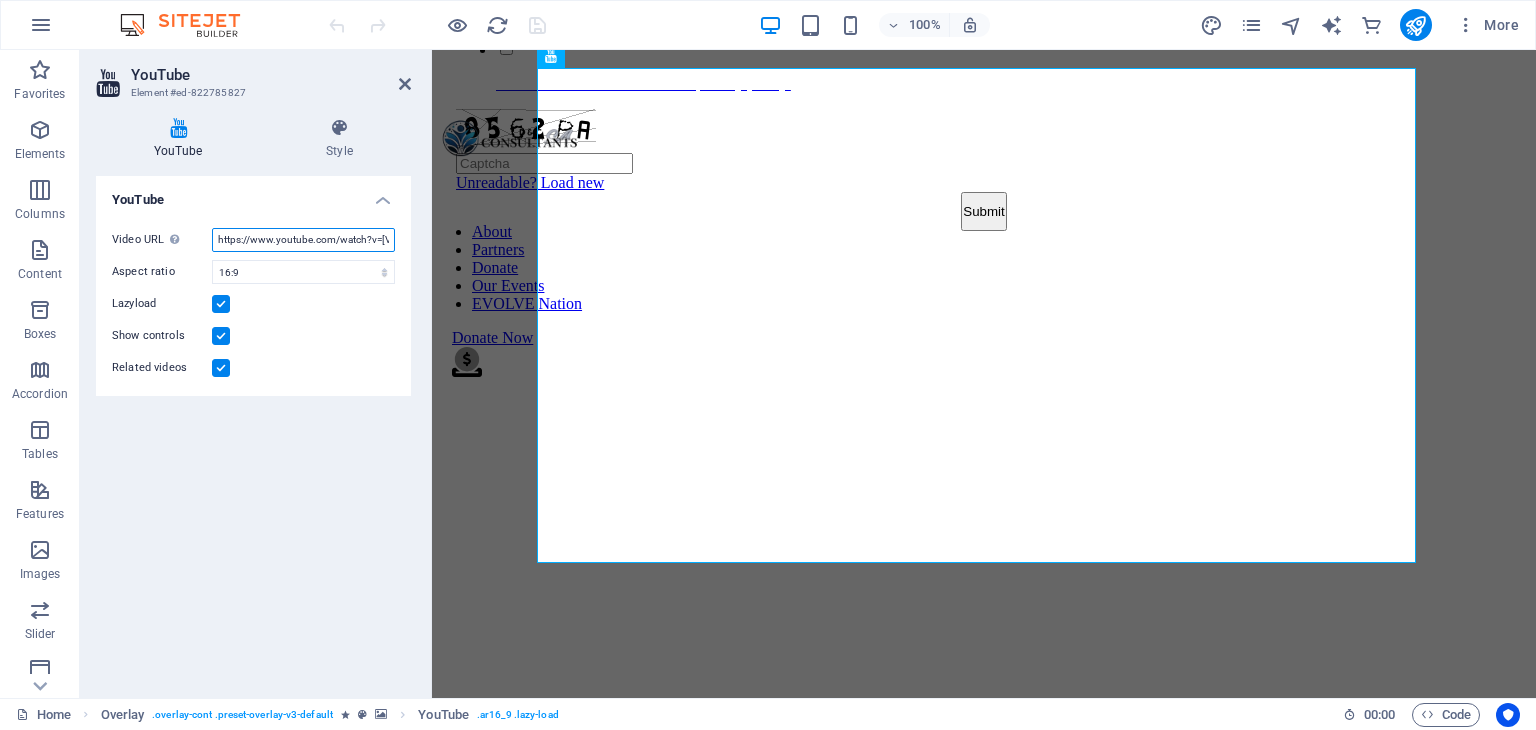 click on "https://www.youtube.com/watch?v=[VIDEO_ID]" at bounding box center (303, 240) 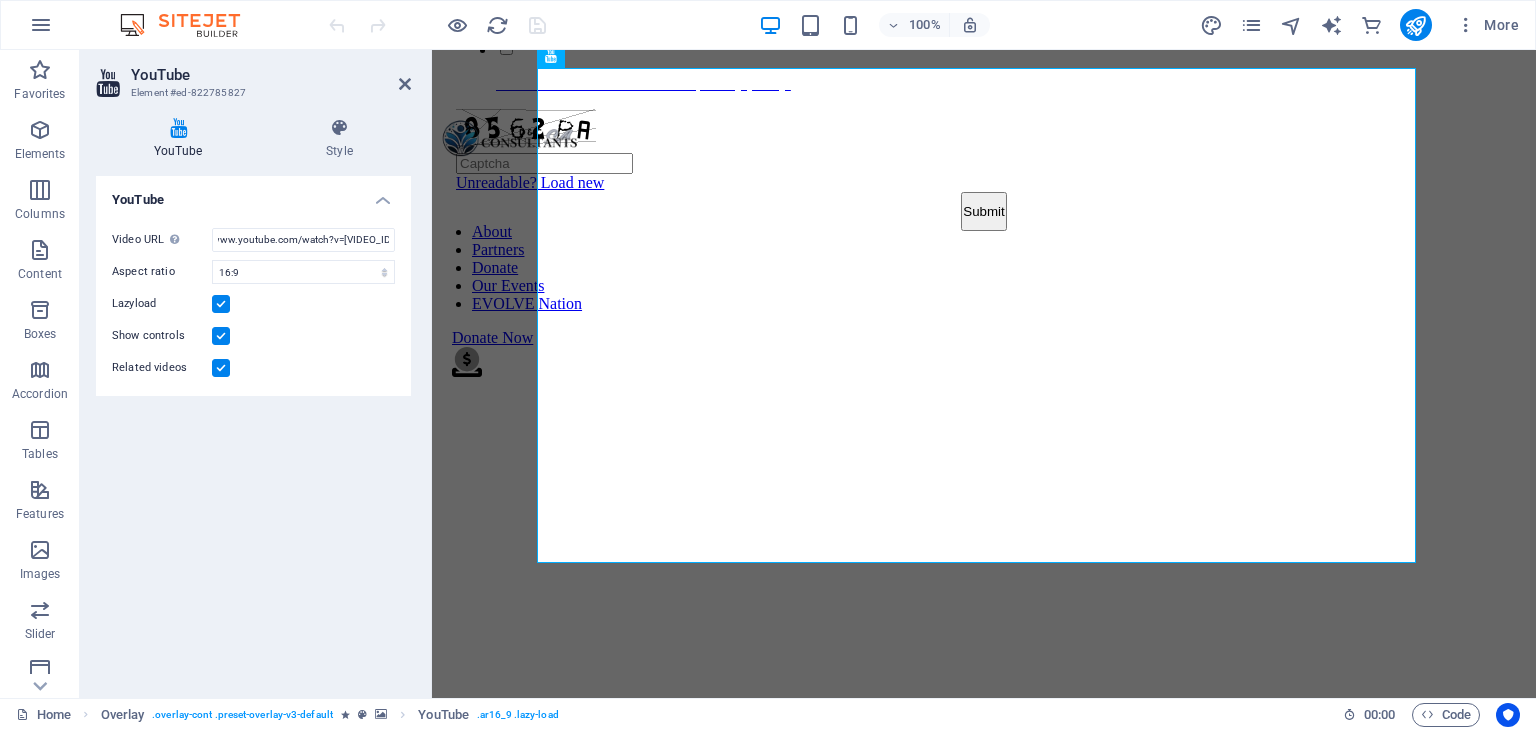 scroll, scrollTop: 0, scrollLeft: 0, axis: both 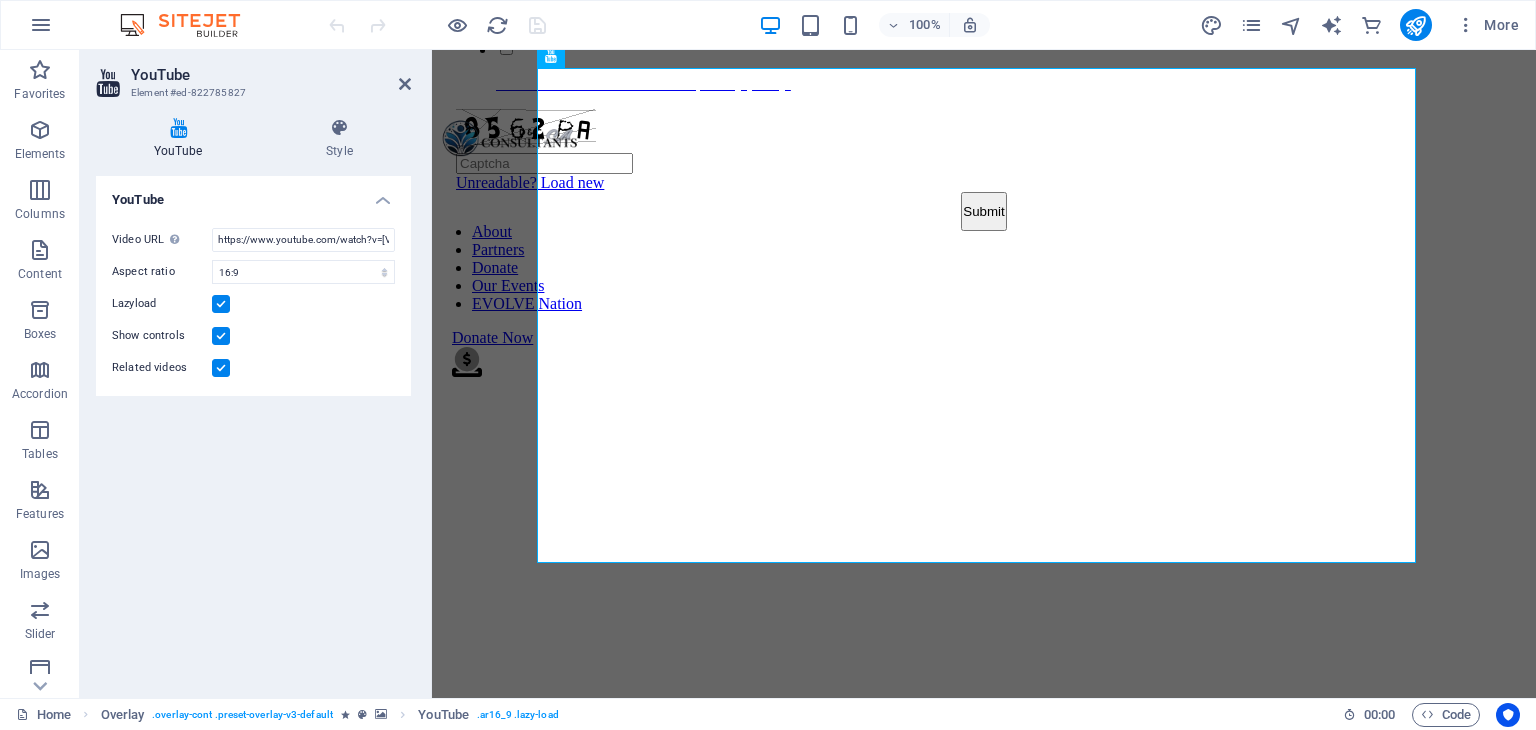 click at bounding box center [984, 247] 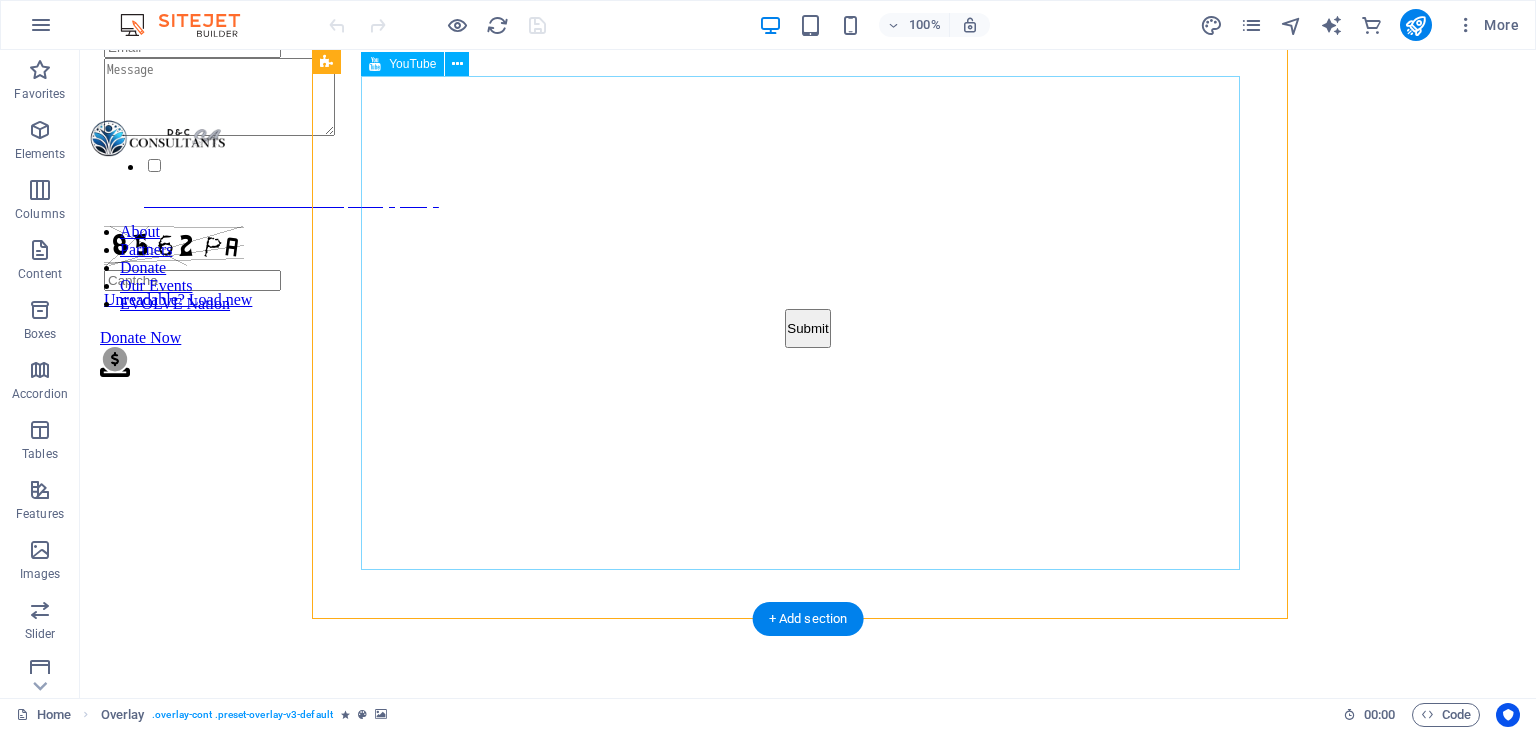 click at bounding box center [808, 1033] 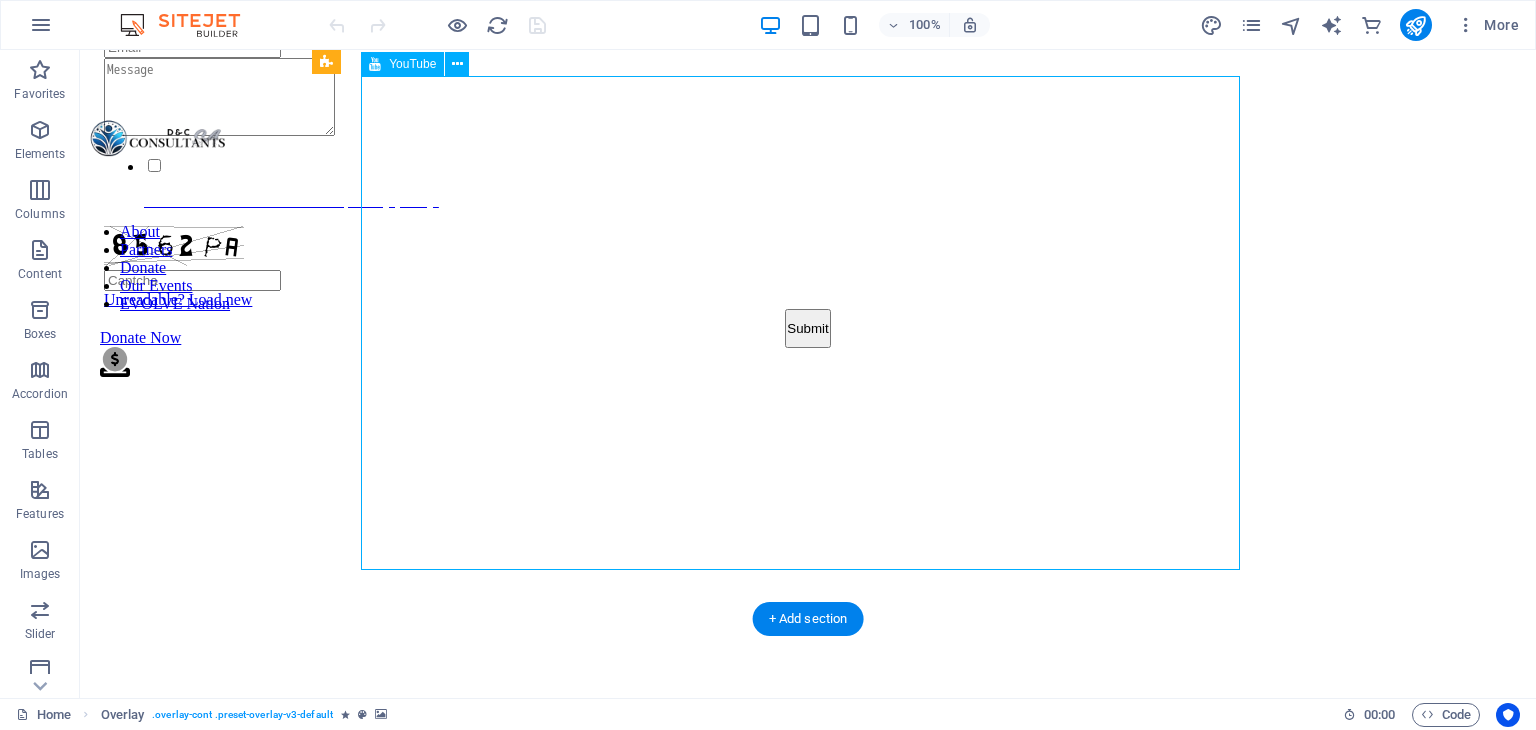 click at bounding box center [808, 1033] 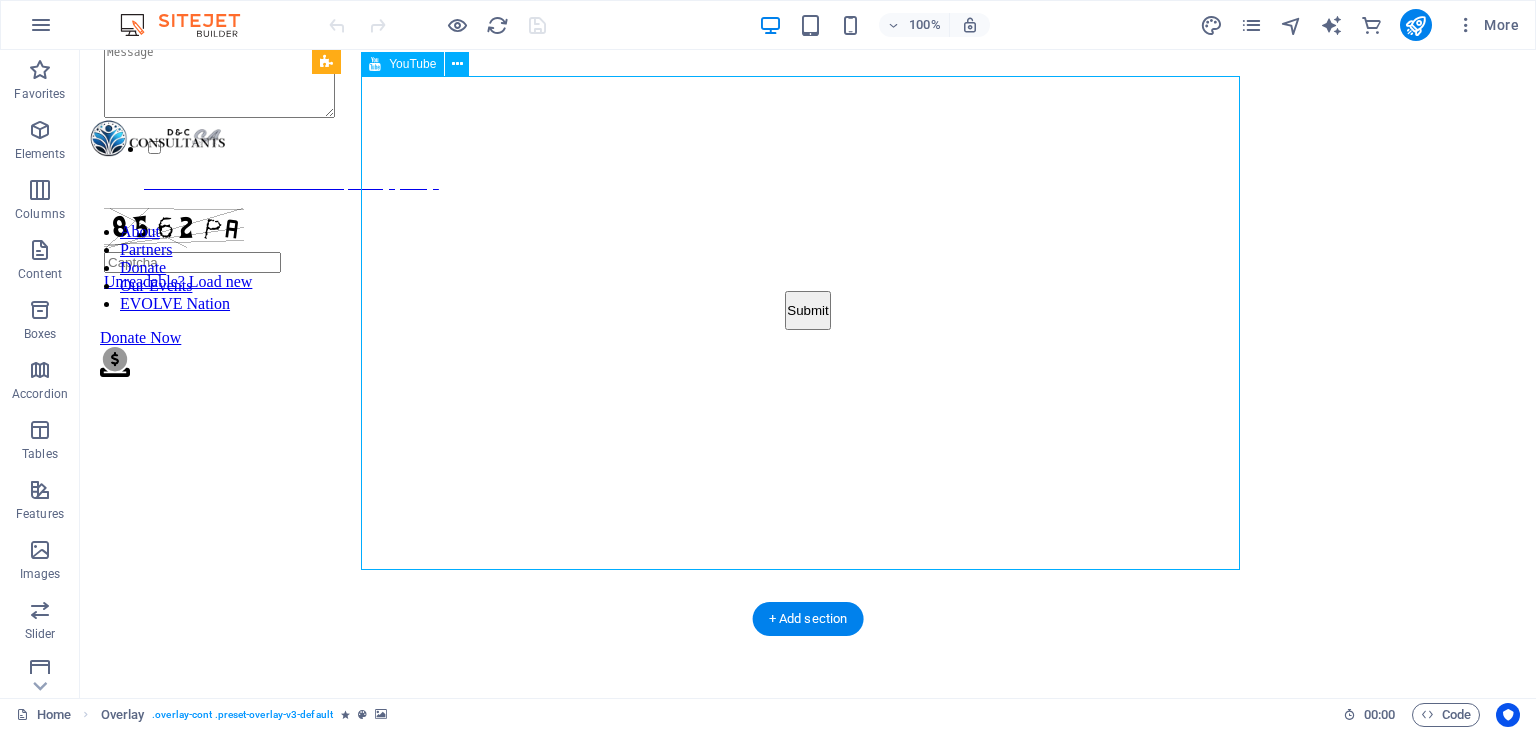 select on "ar16_9" 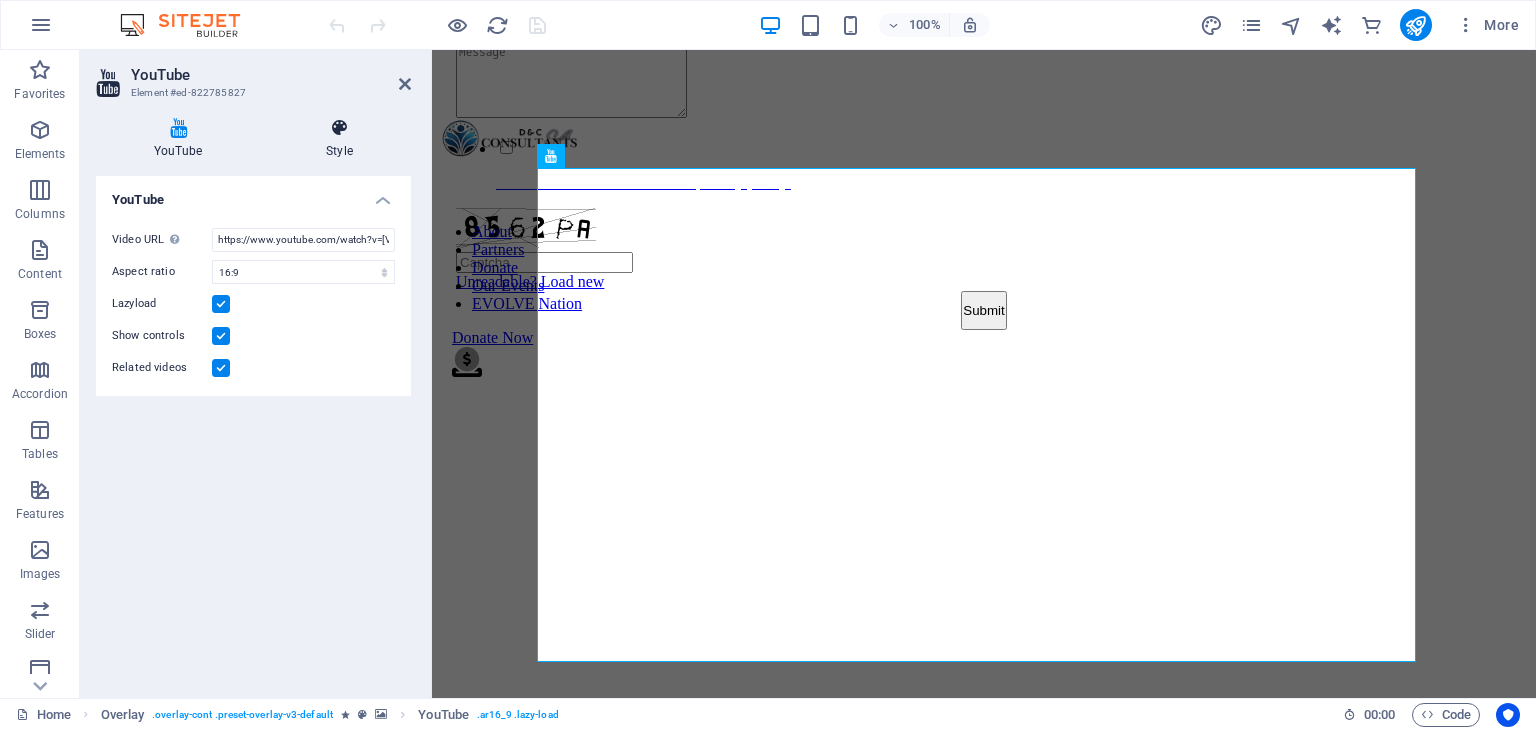 click on "Style" at bounding box center (339, 139) 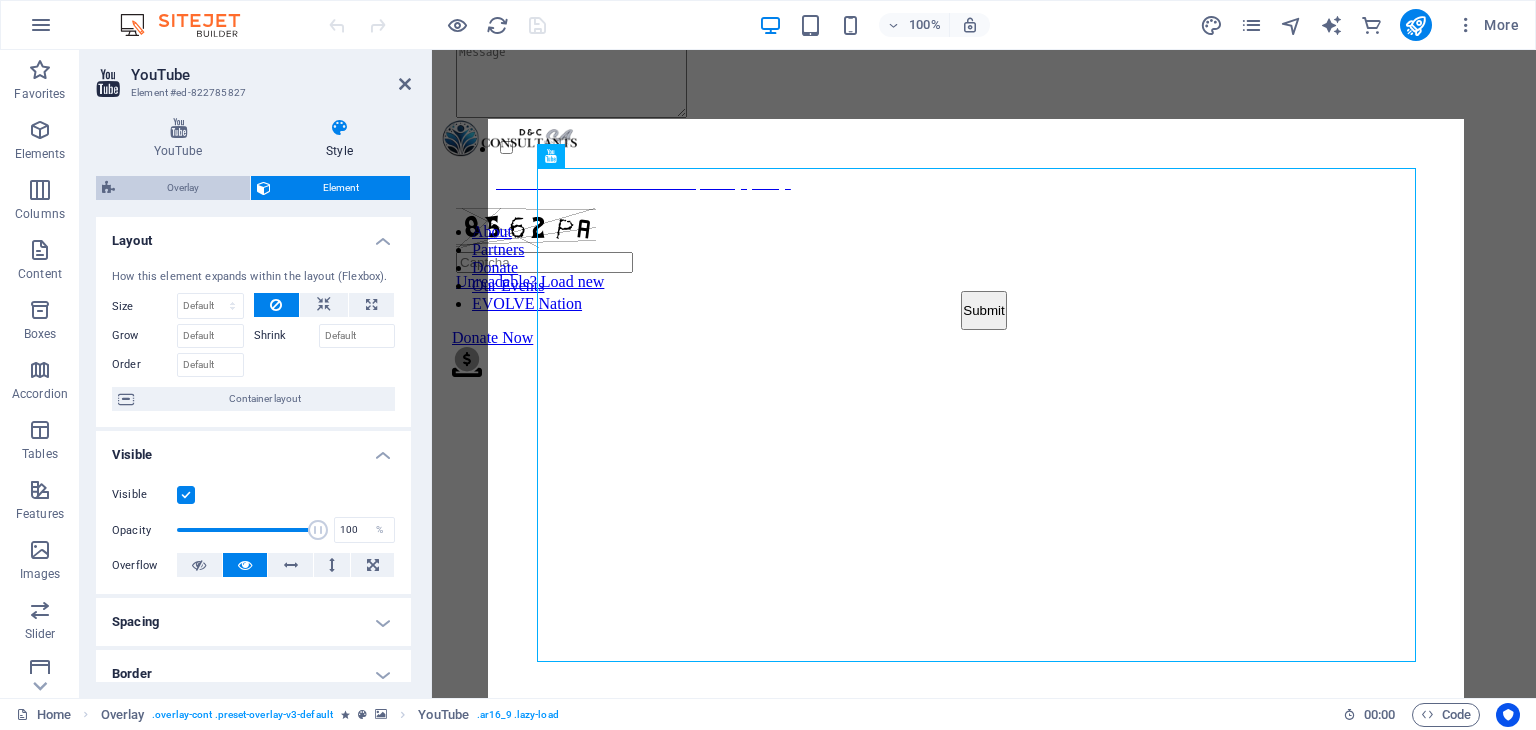 click on "Overlay" at bounding box center [182, 188] 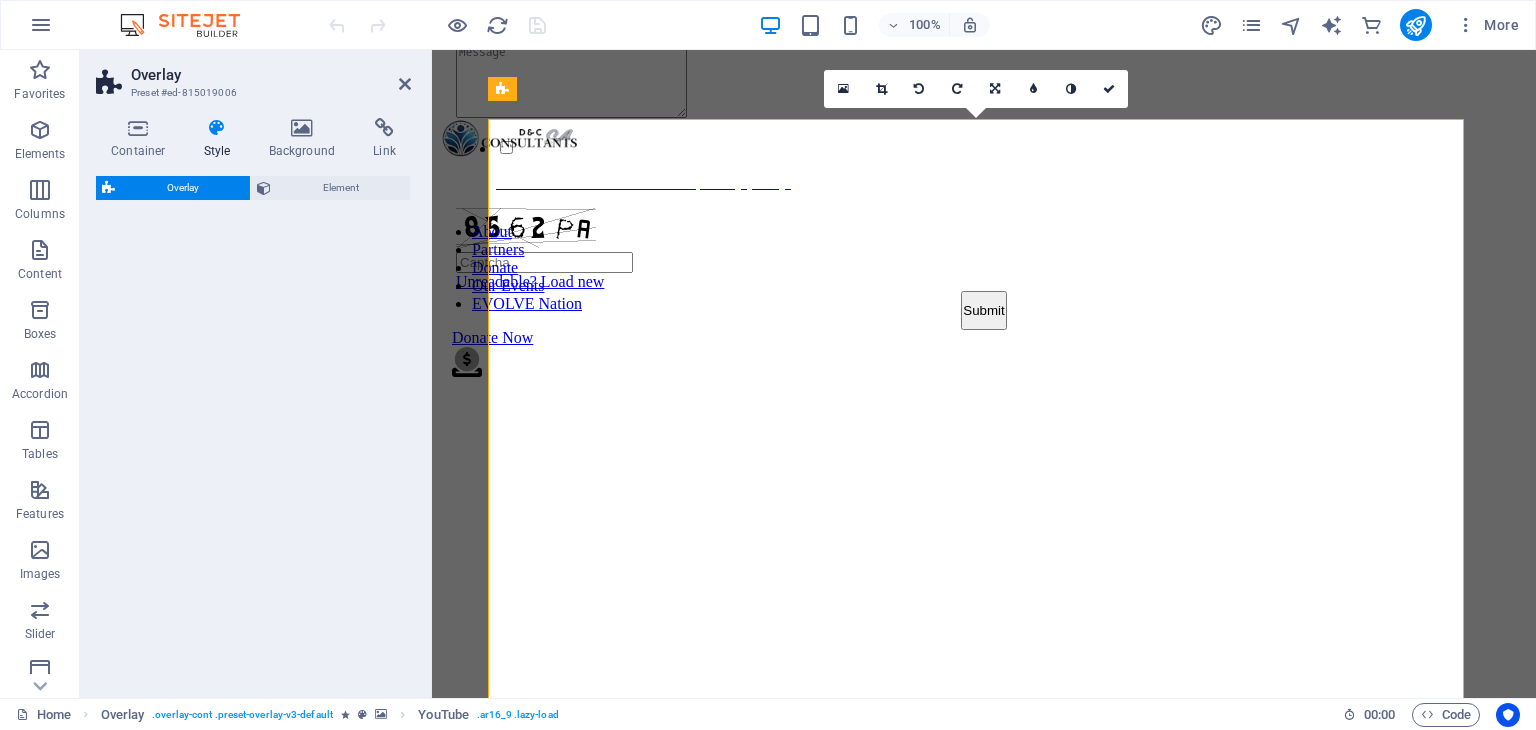 select on "rem" 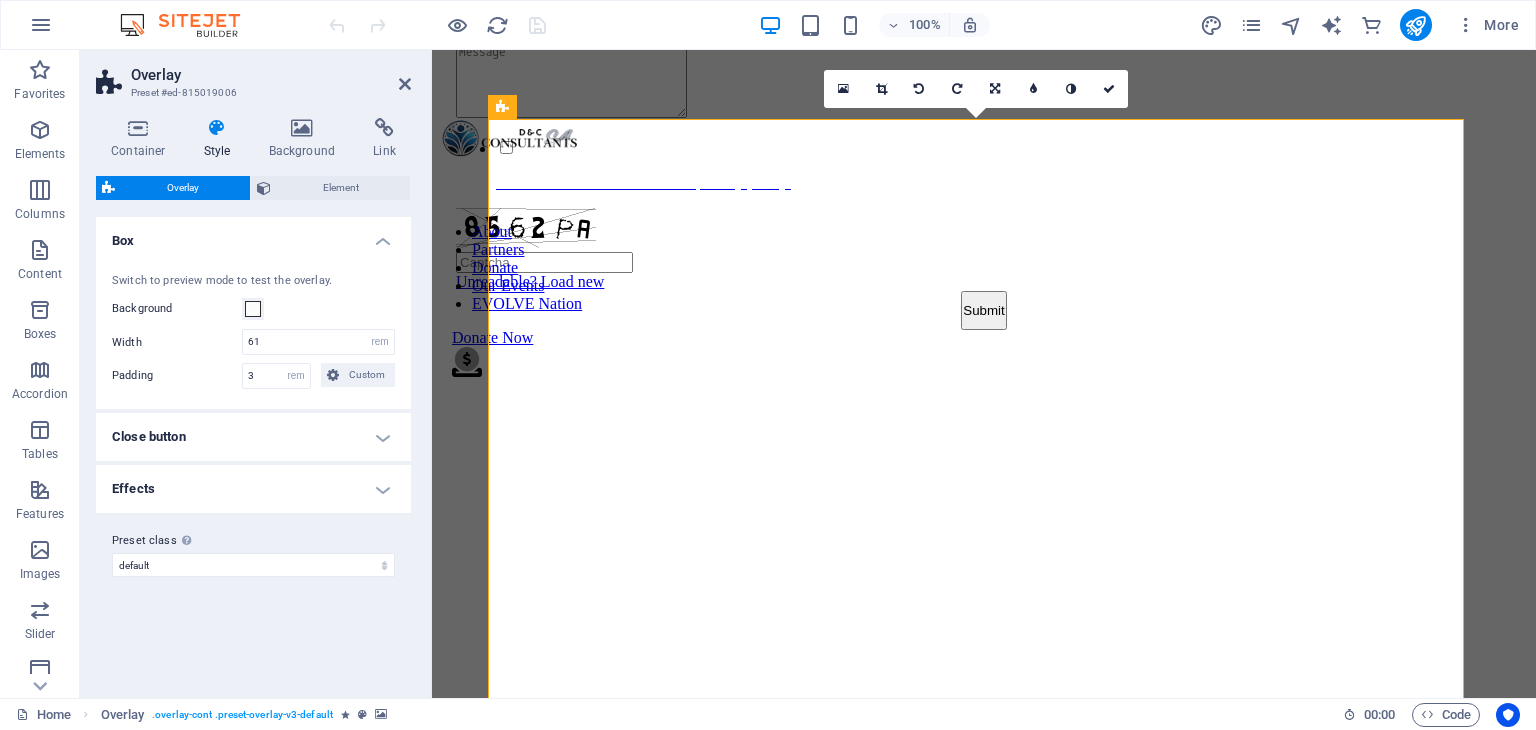 click on "Effects" at bounding box center (253, 489) 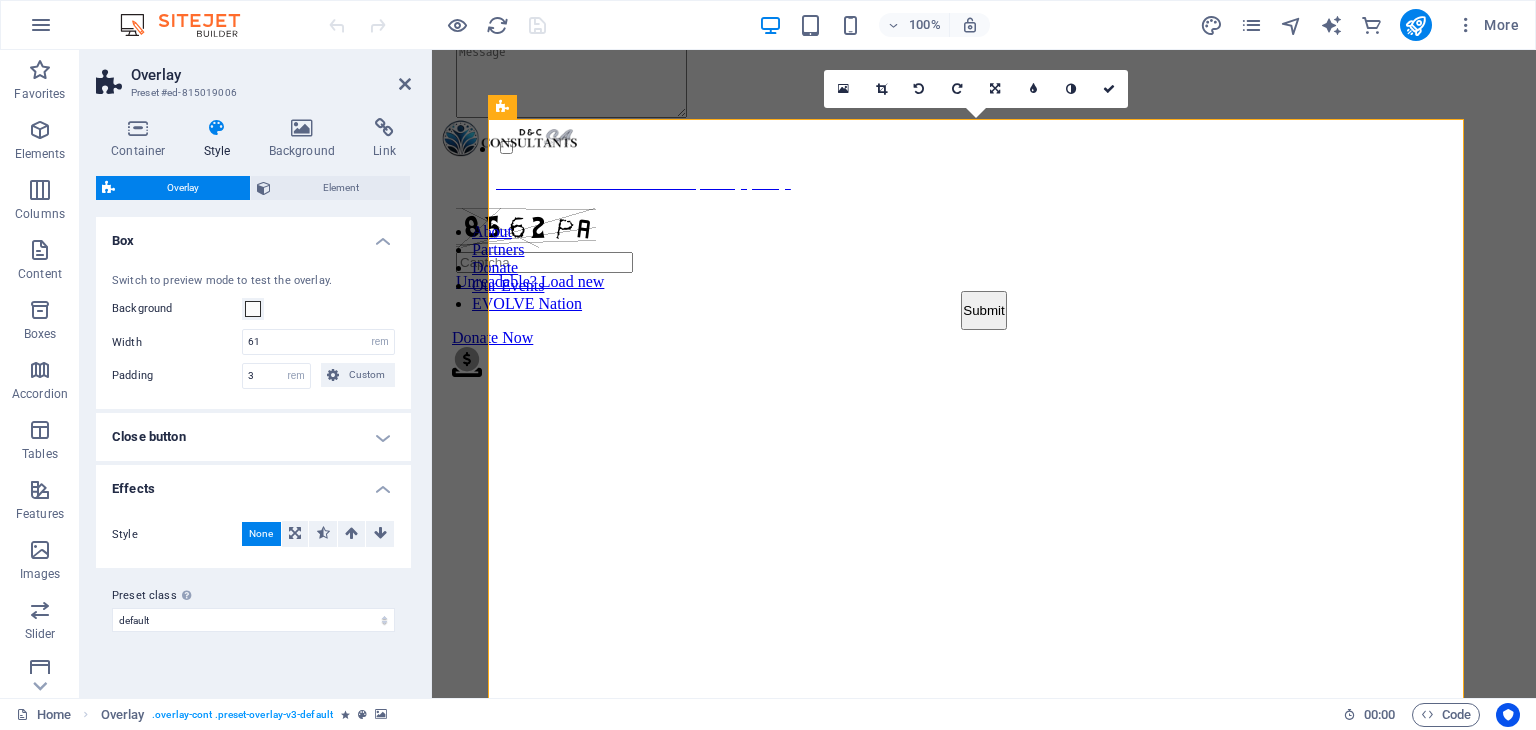 click on "Close button" at bounding box center [253, 437] 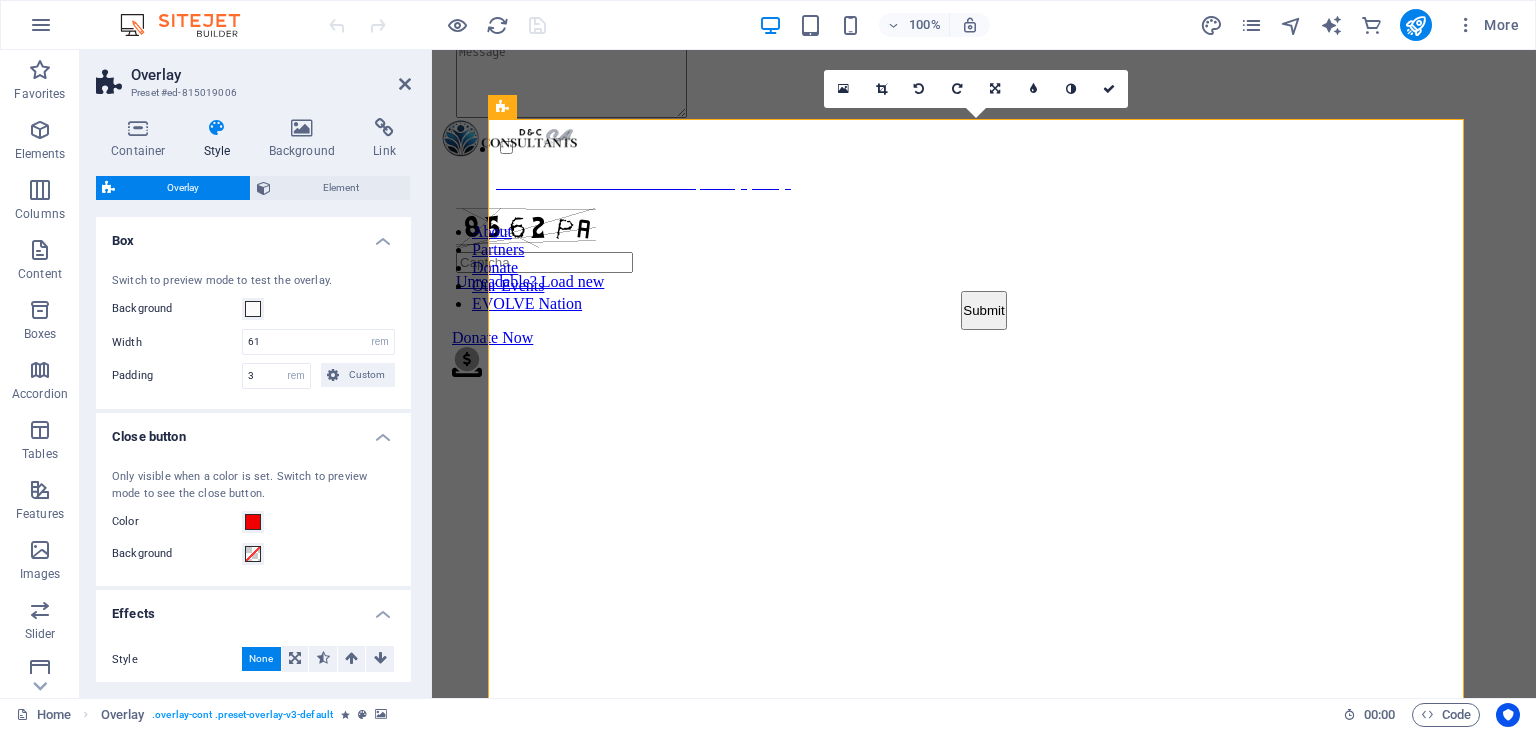 scroll, scrollTop: 56, scrollLeft: 0, axis: vertical 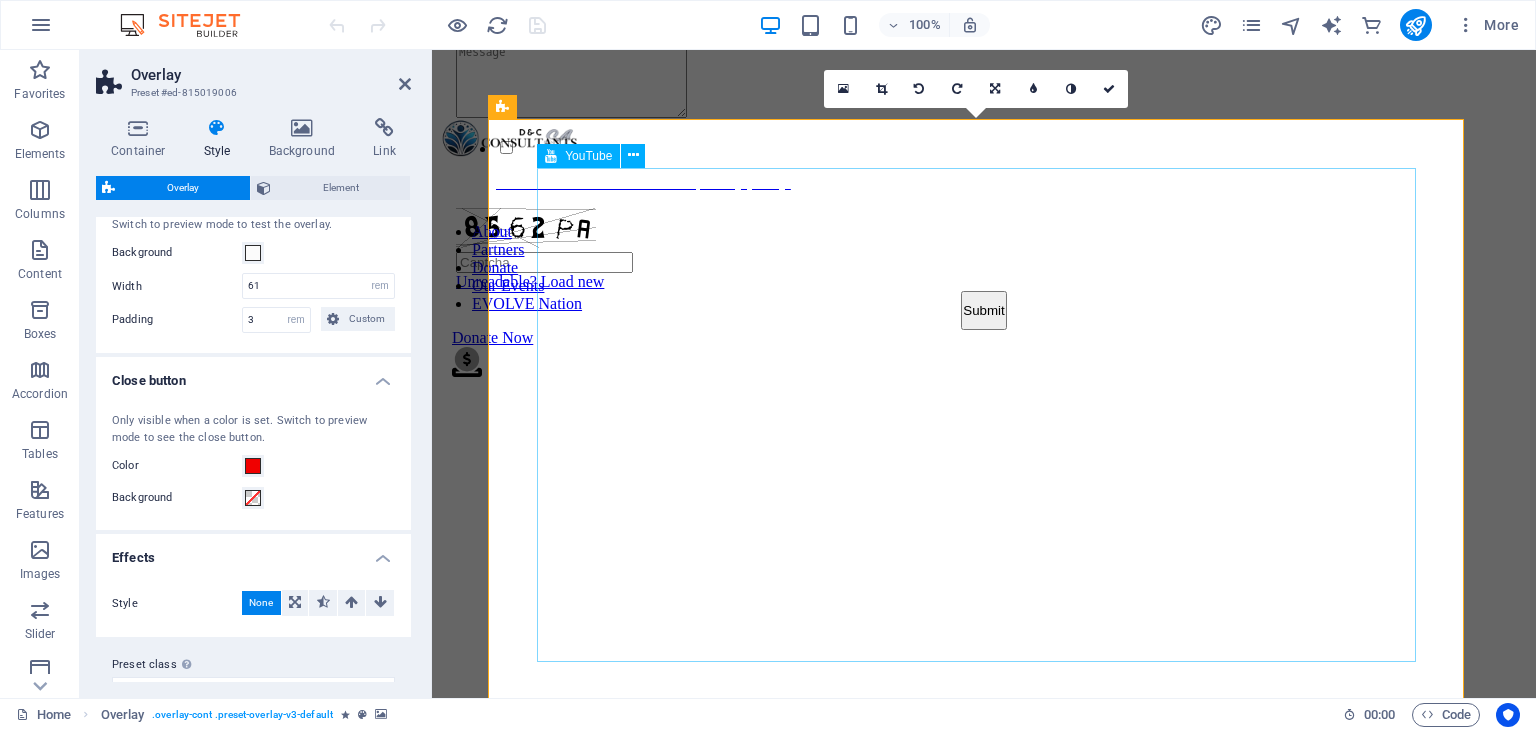 click at bounding box center (984, 1015) 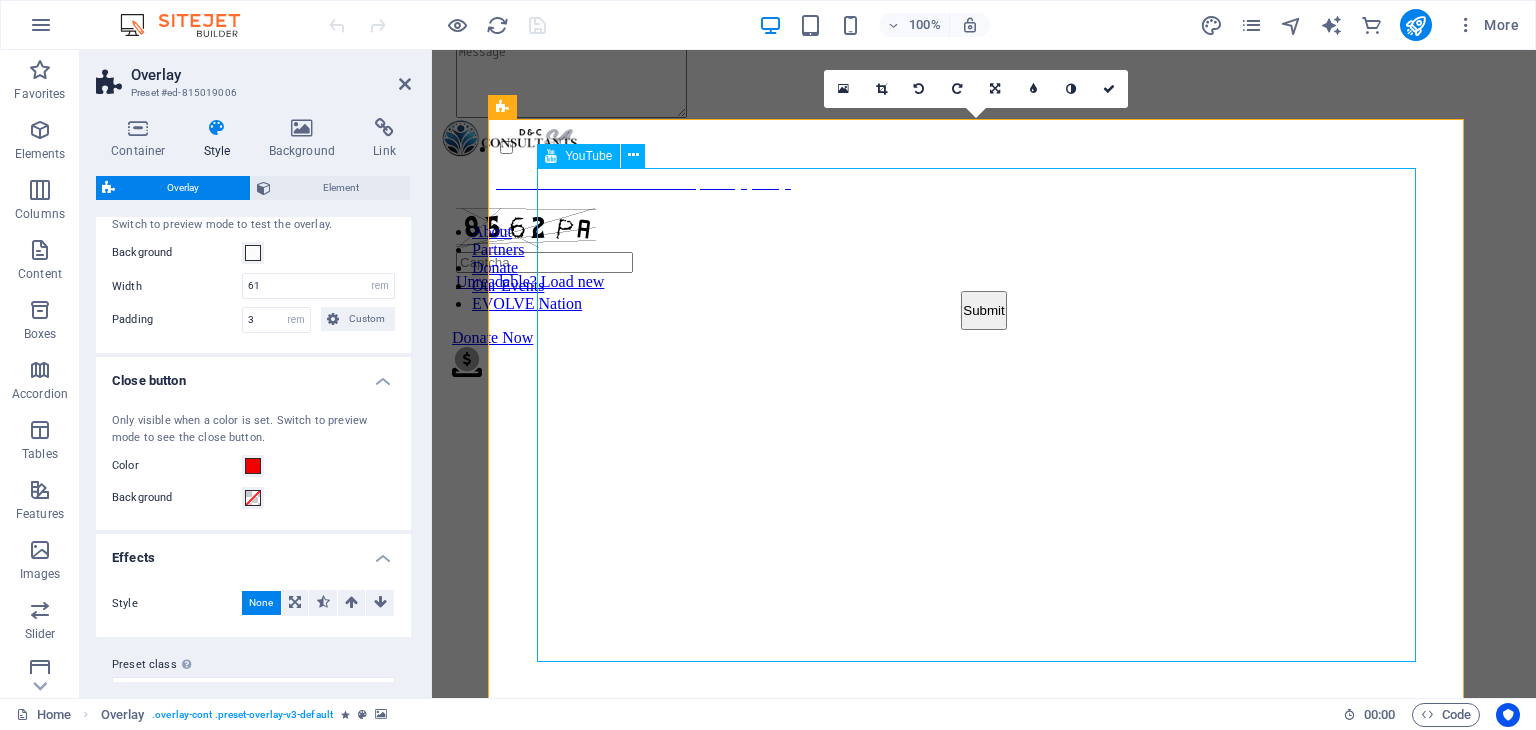 click at bounding box center [984, 1015] 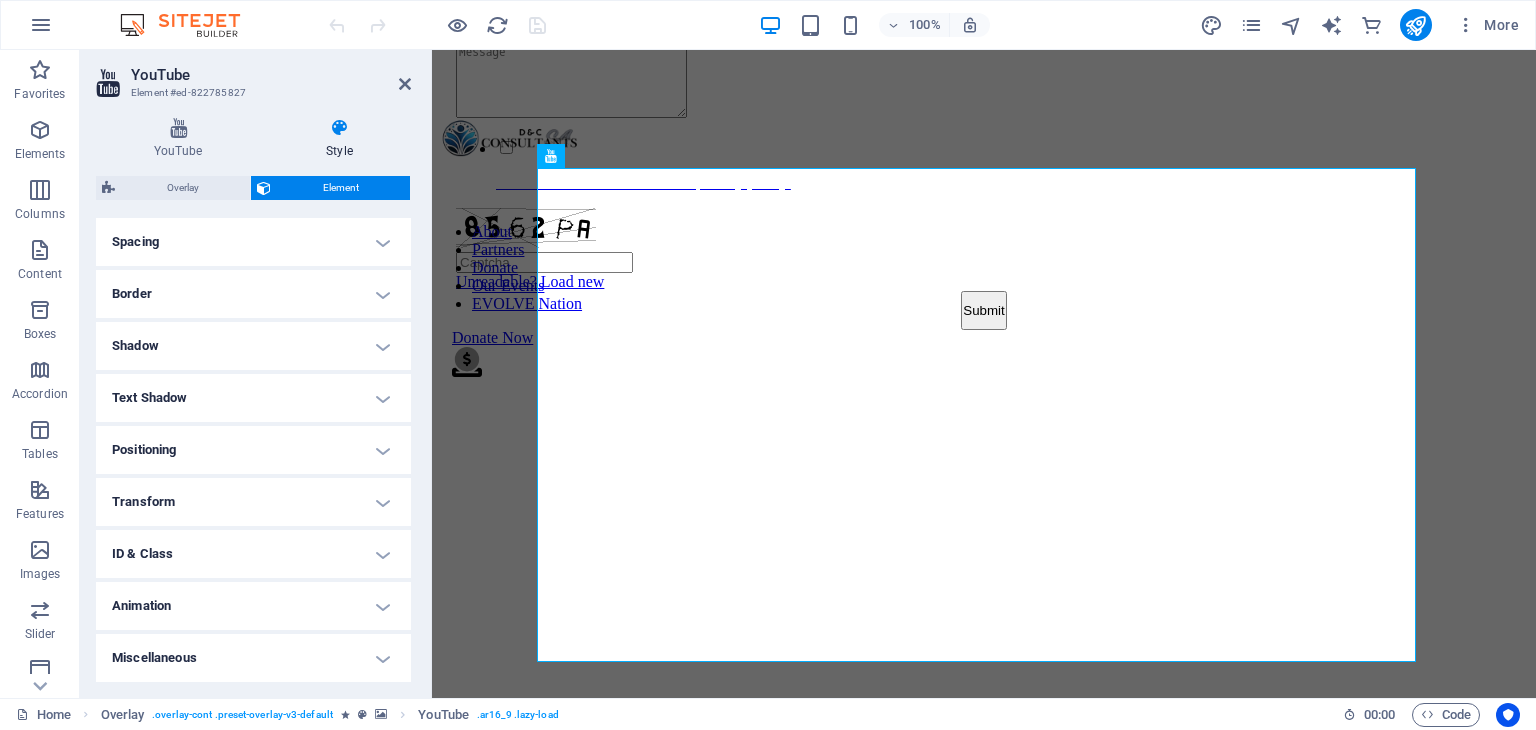 scroll, scrollTop: 380, scrollLeft: 0, axis: vertical 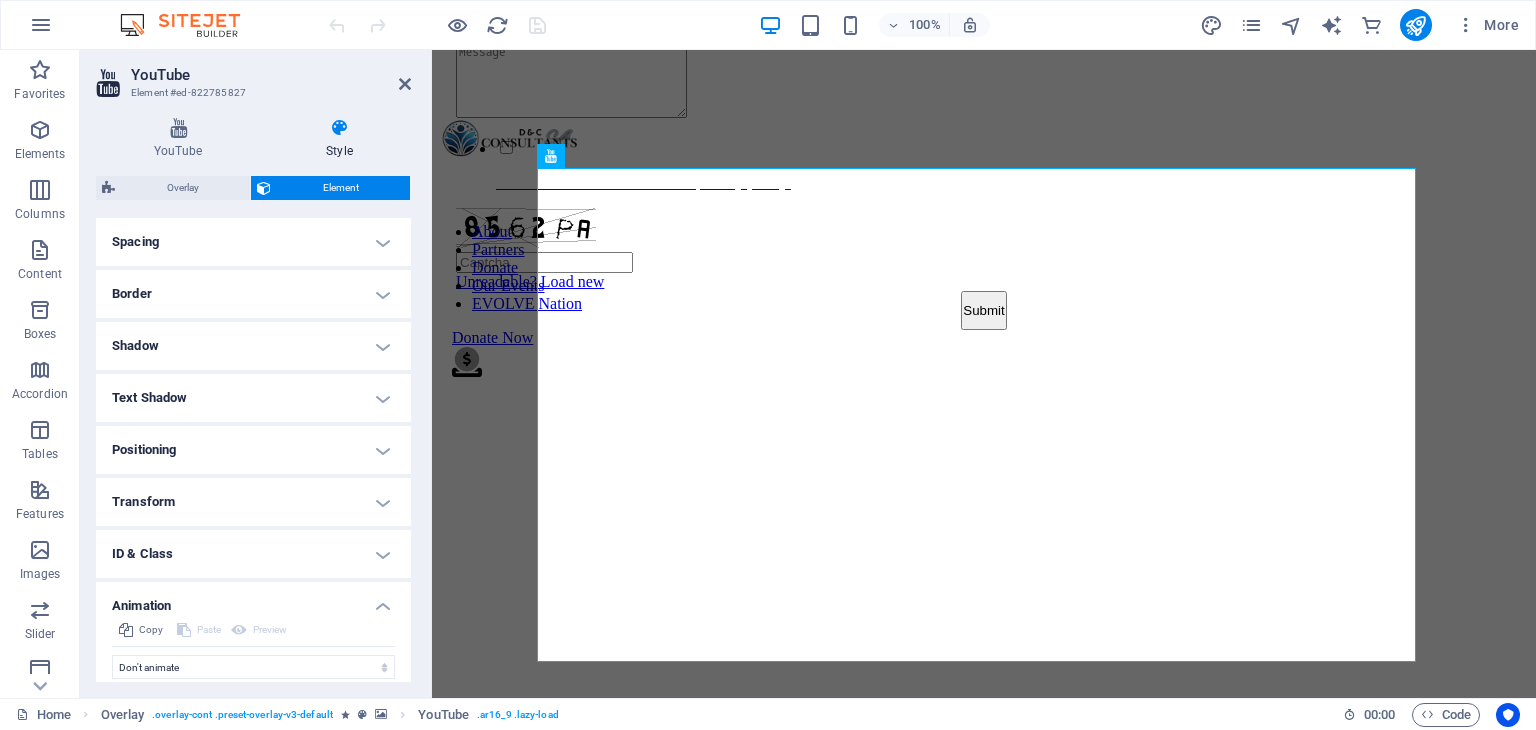 click on "ID & Class" at bounding box center (253, 554) 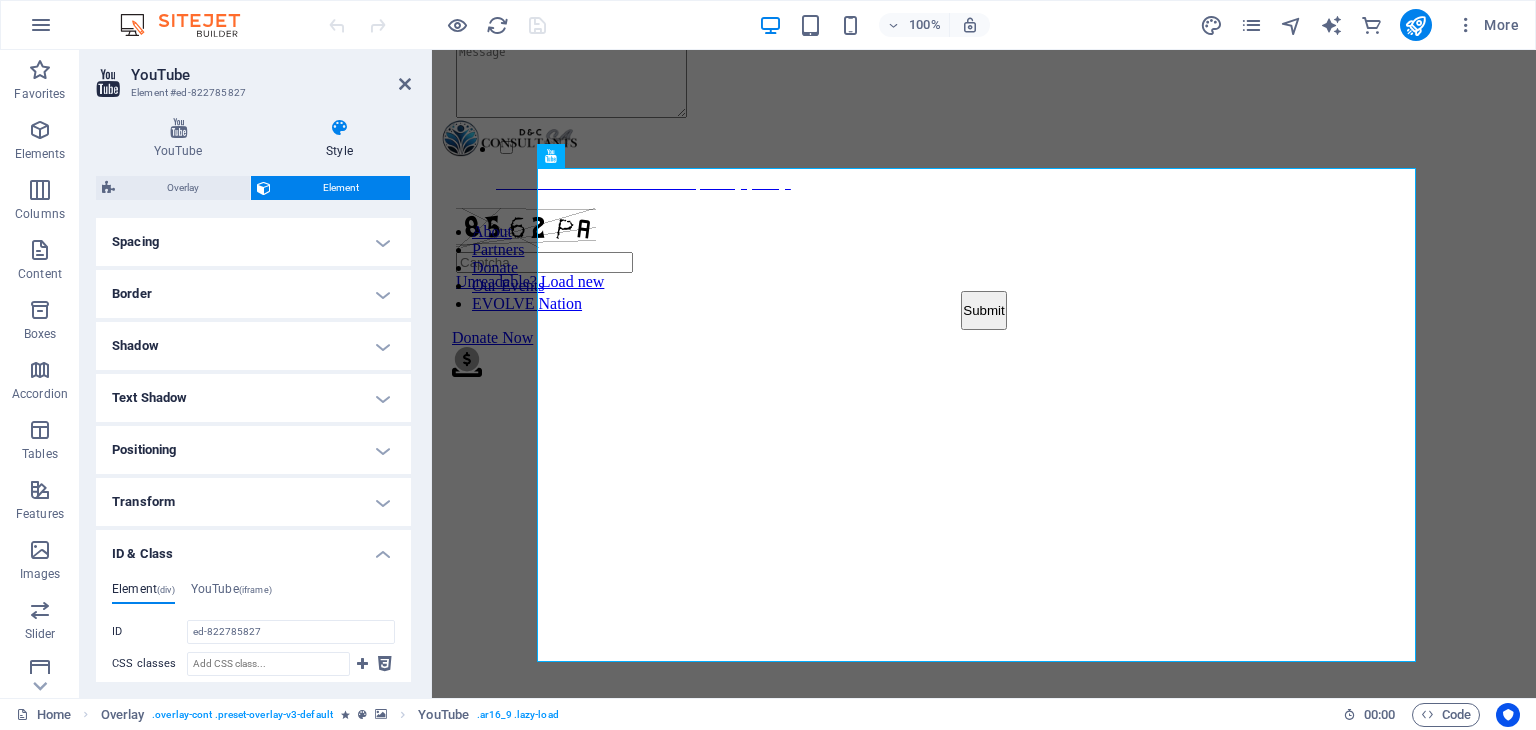 click on "Transform" at bounding box center [253, 502] 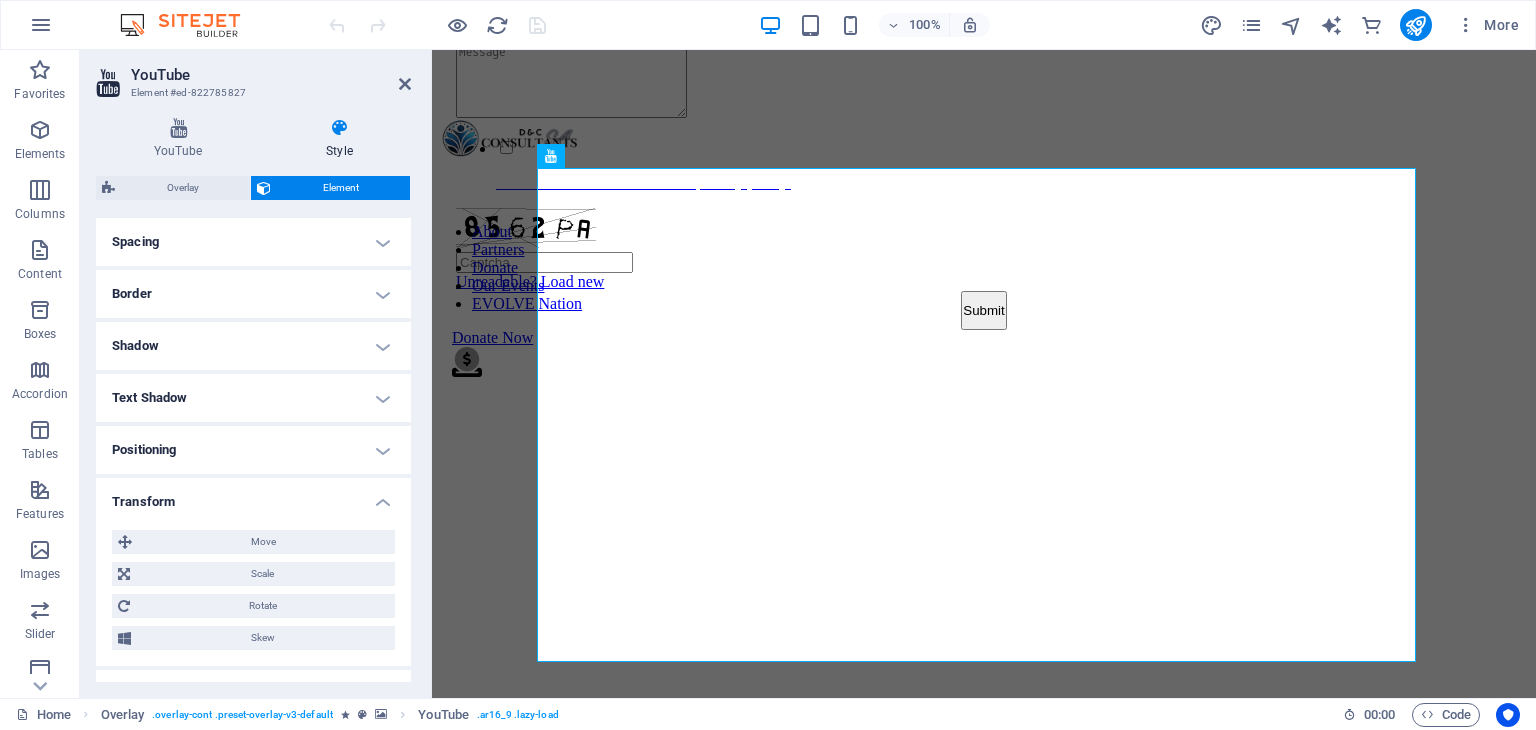 click on "Positioning" at bounding box center (253, 450) 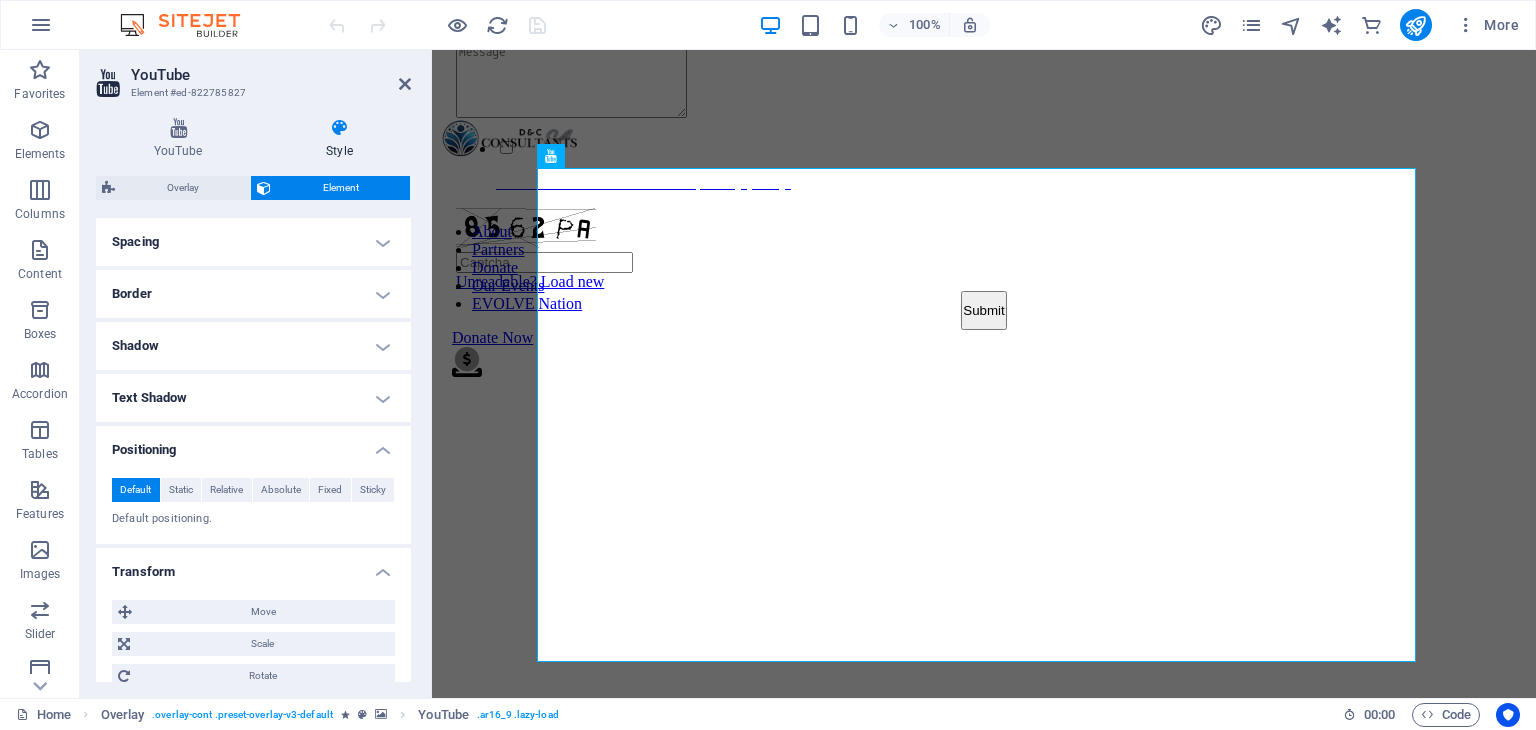 click on "Text Shadow" at bounding box center (253, 398) 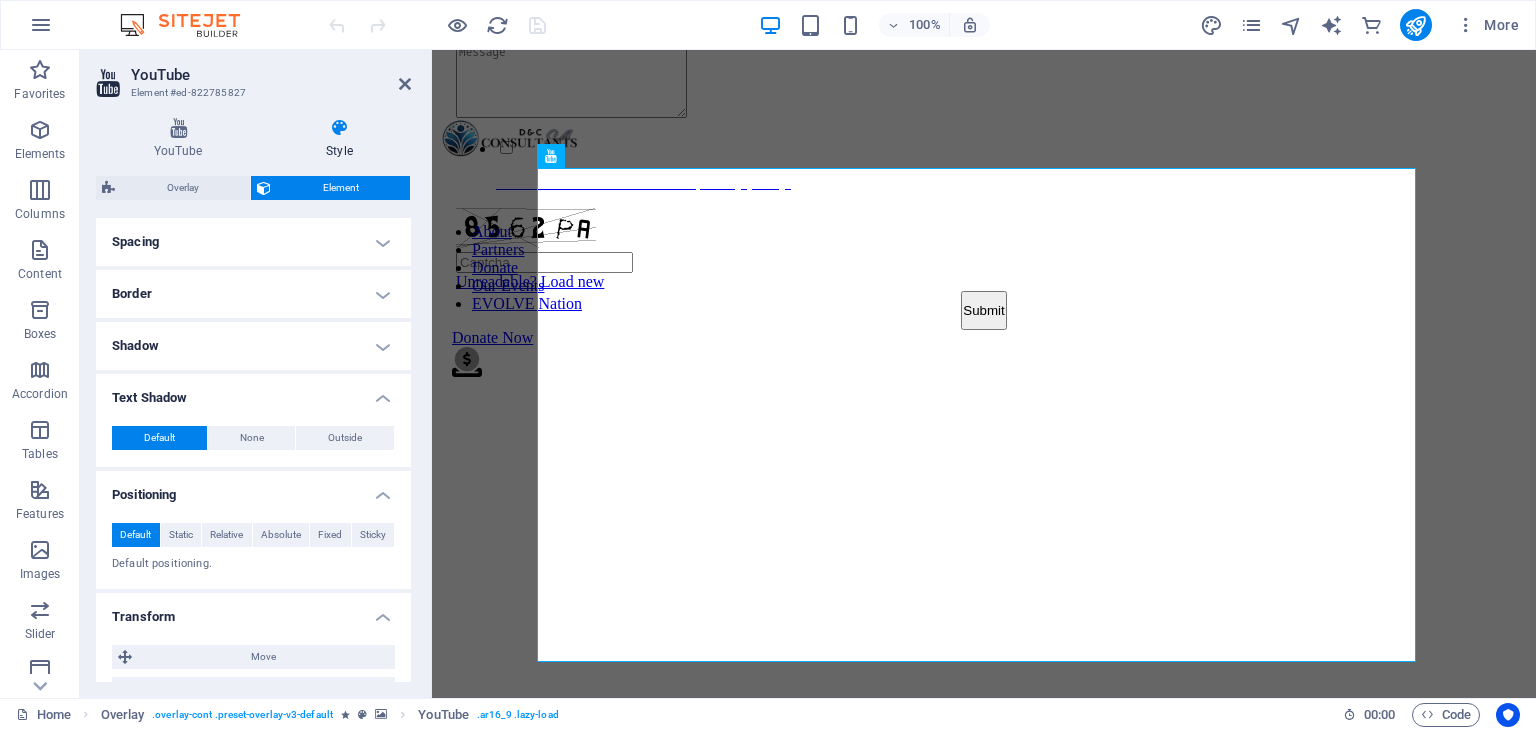 click on "Shadow" at bounding box center [253, 346] 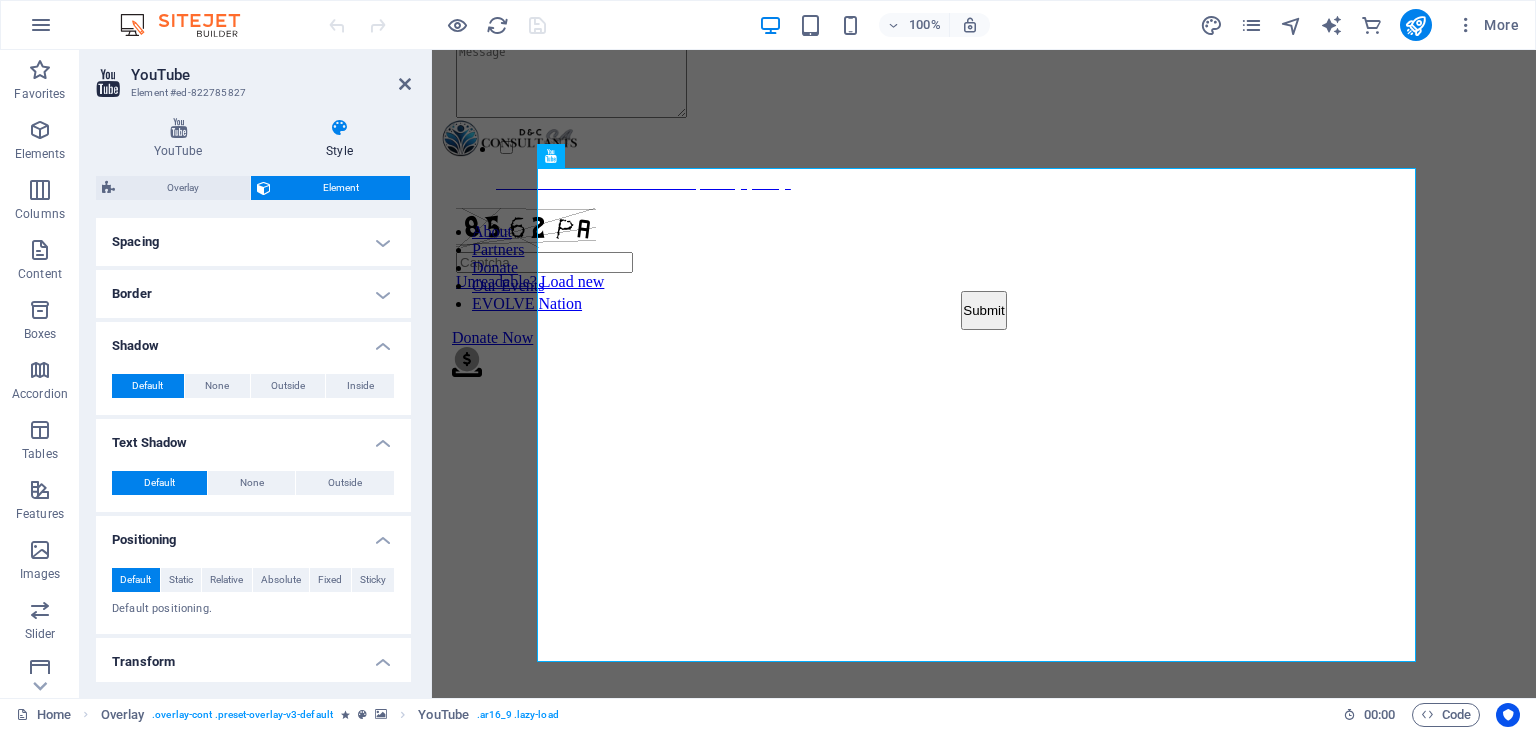 click on "Border" at bounding box center [253, 294] 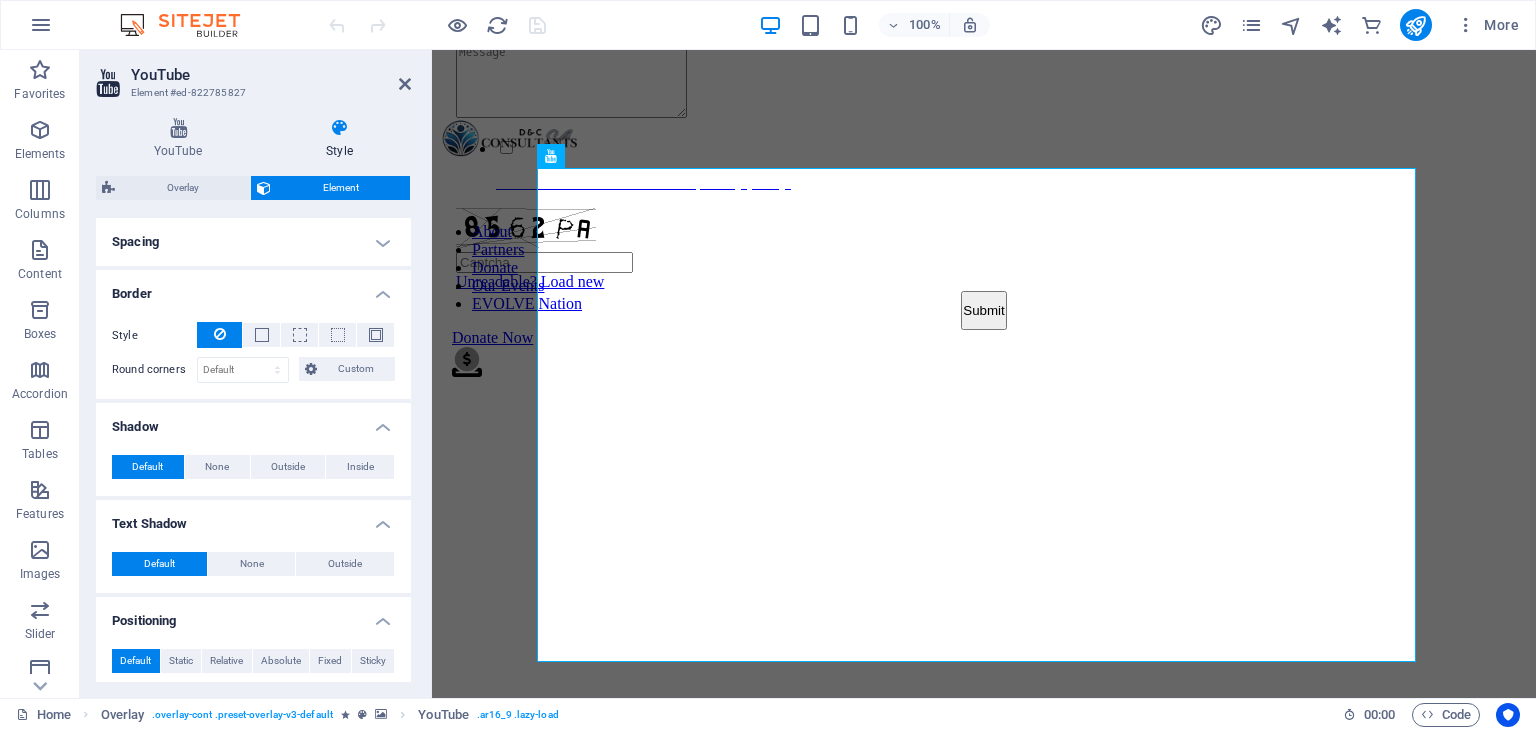 click on "Spacing" at bounding box center (253, 242) 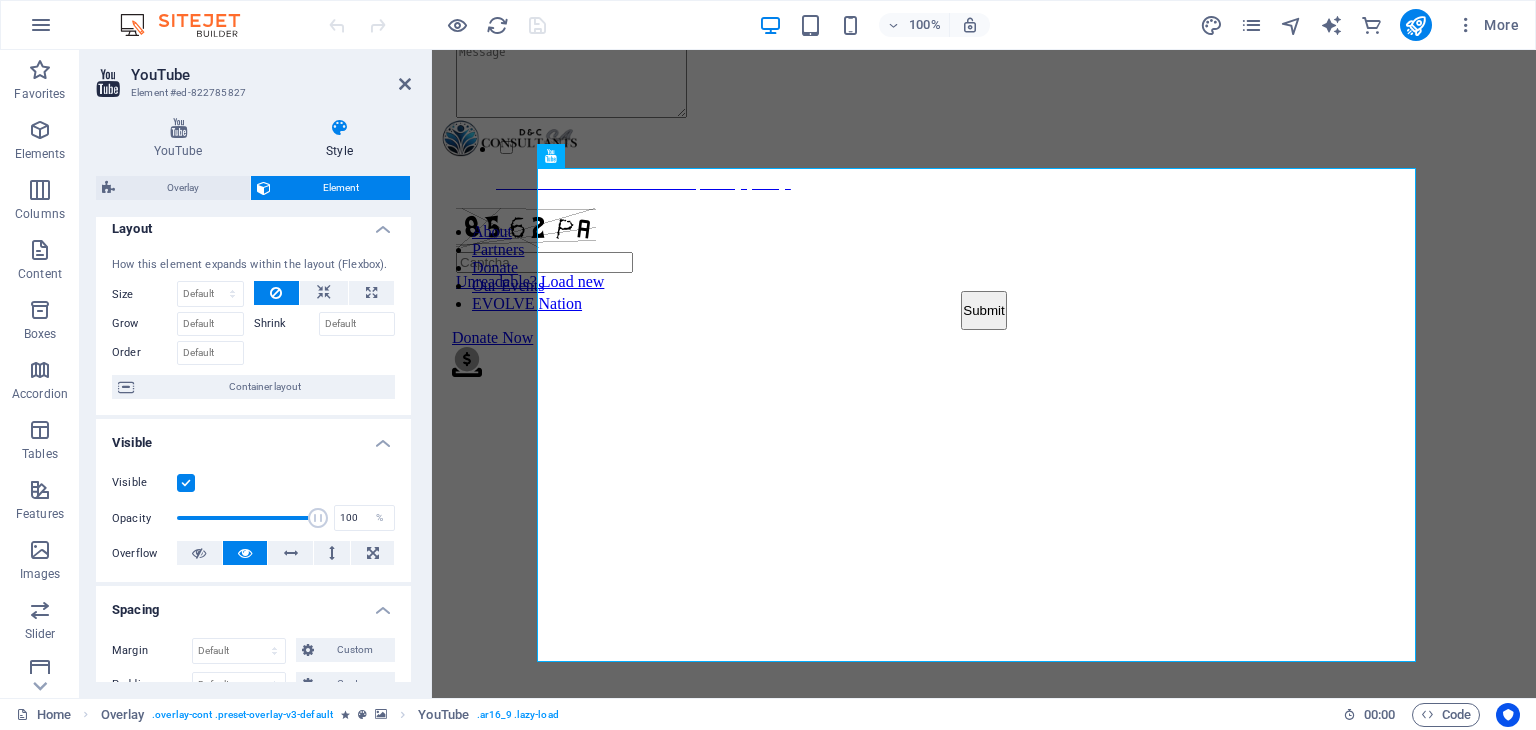 scroll, scrollTop: 0, scrollLeft: 0, axis: both 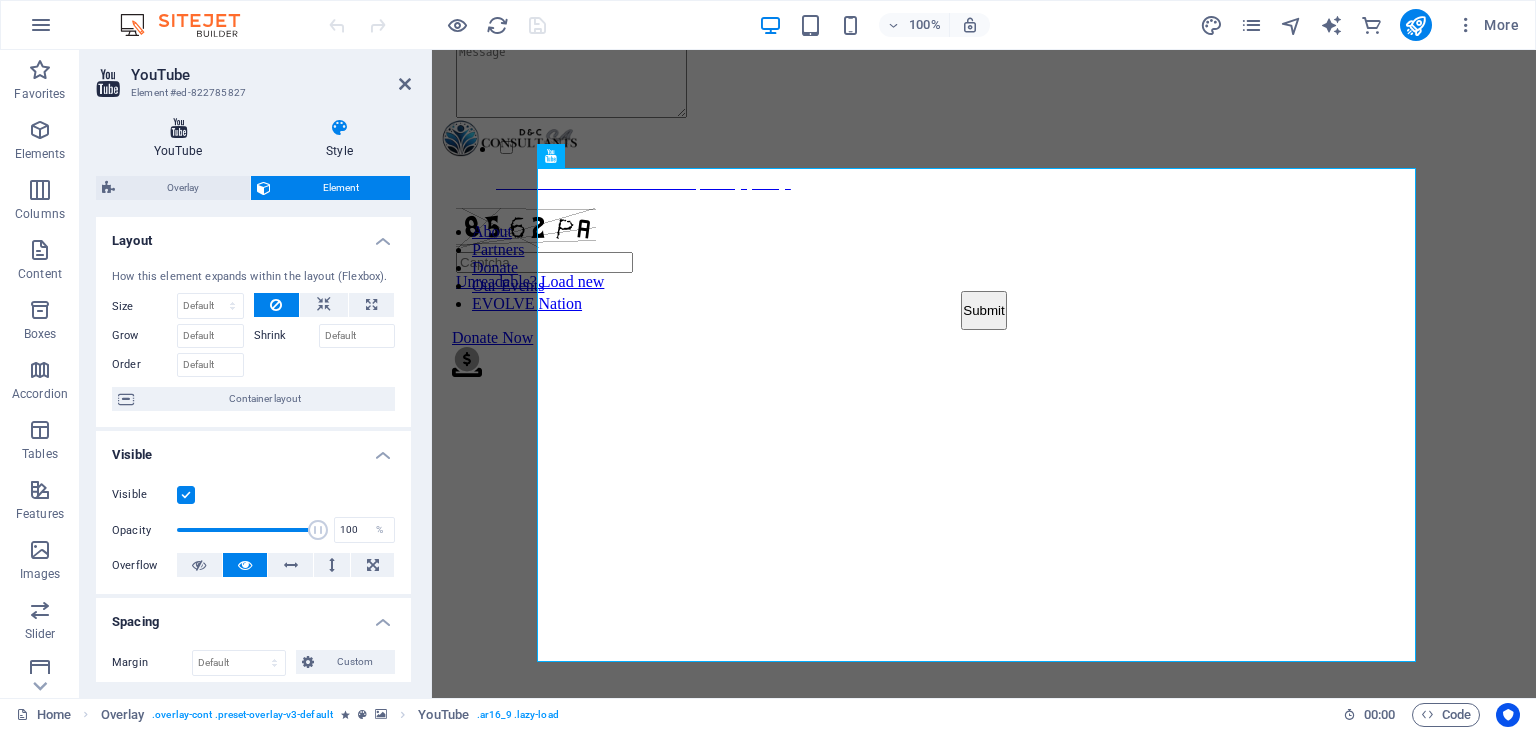click at bounding box center [178, 128] 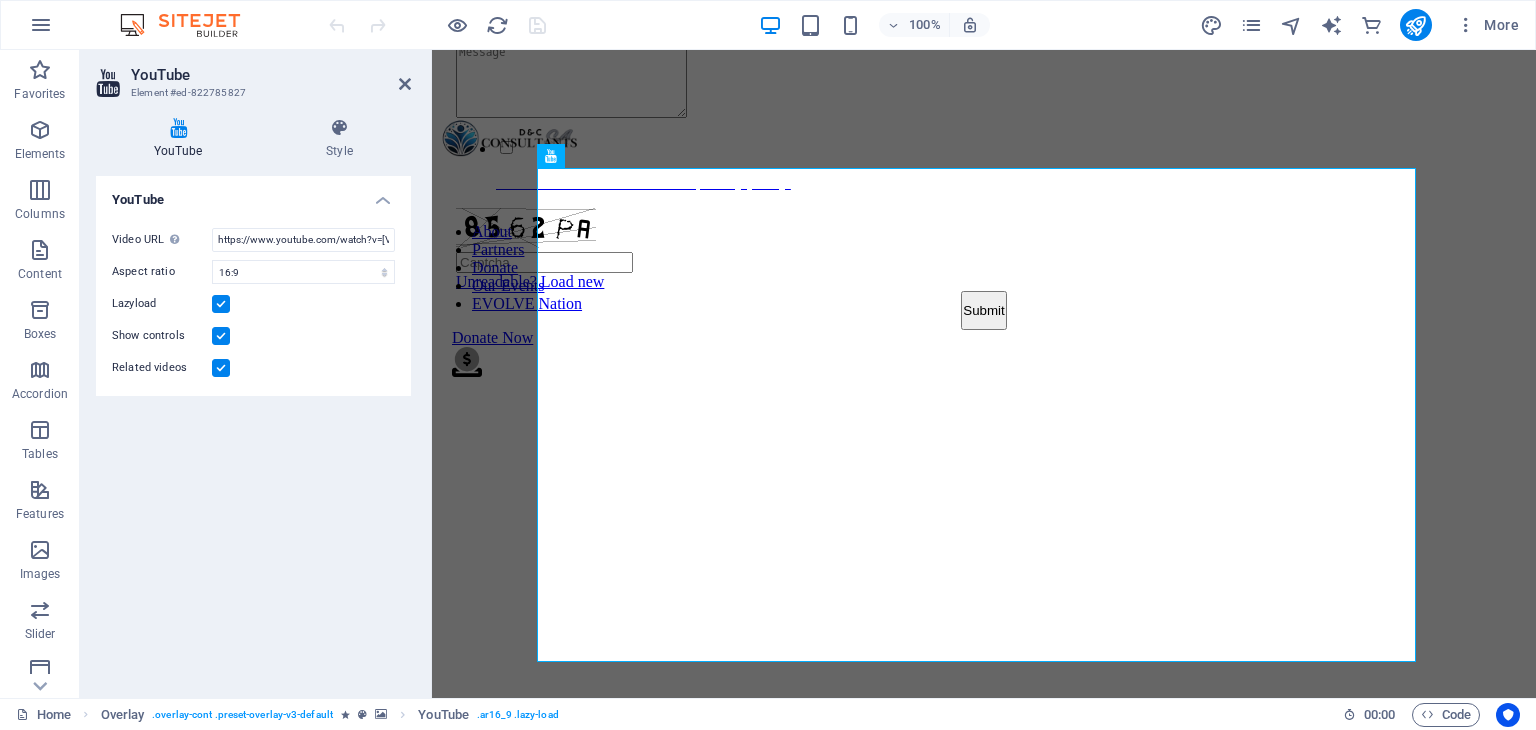 click at bounding box center (221, 304) 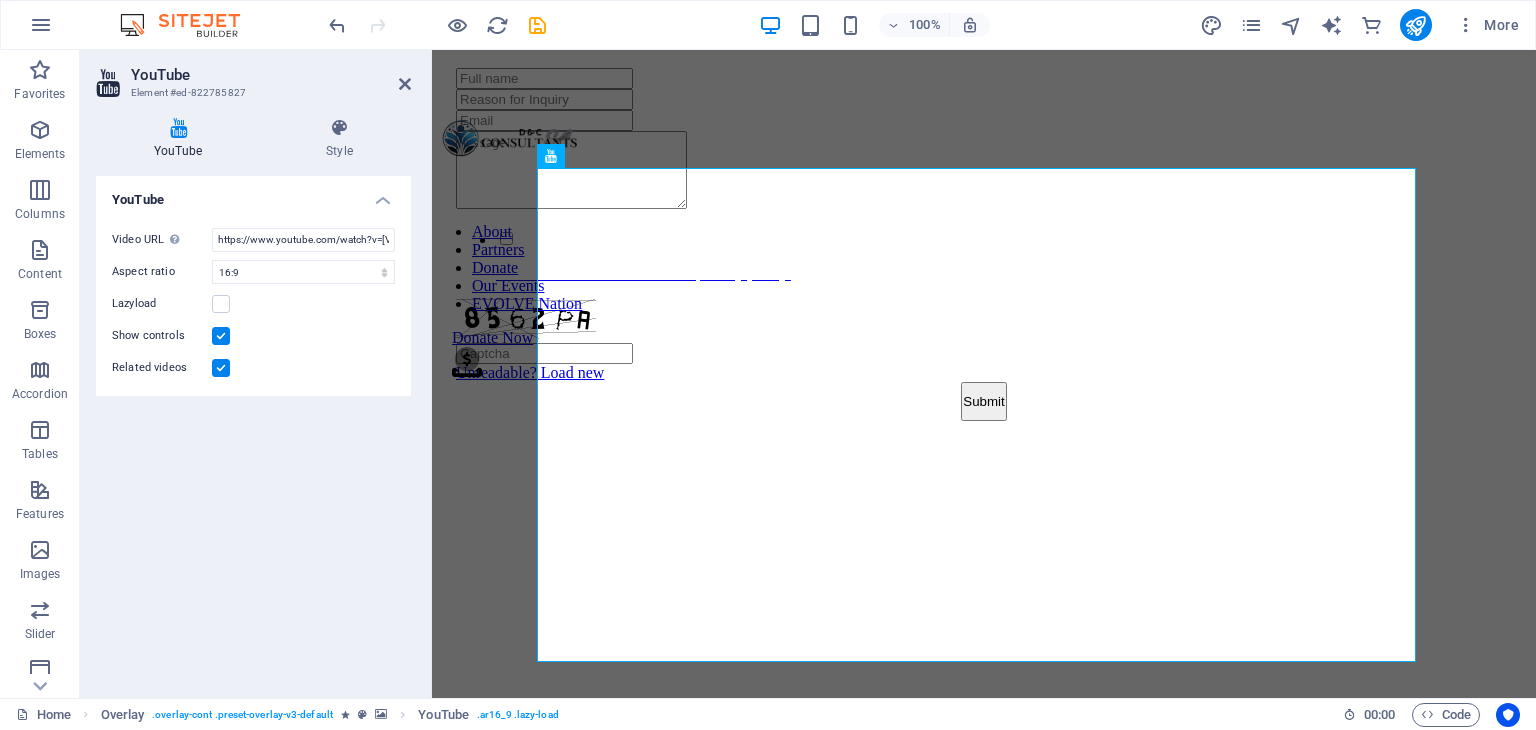 click at bounding box center (221, 368) 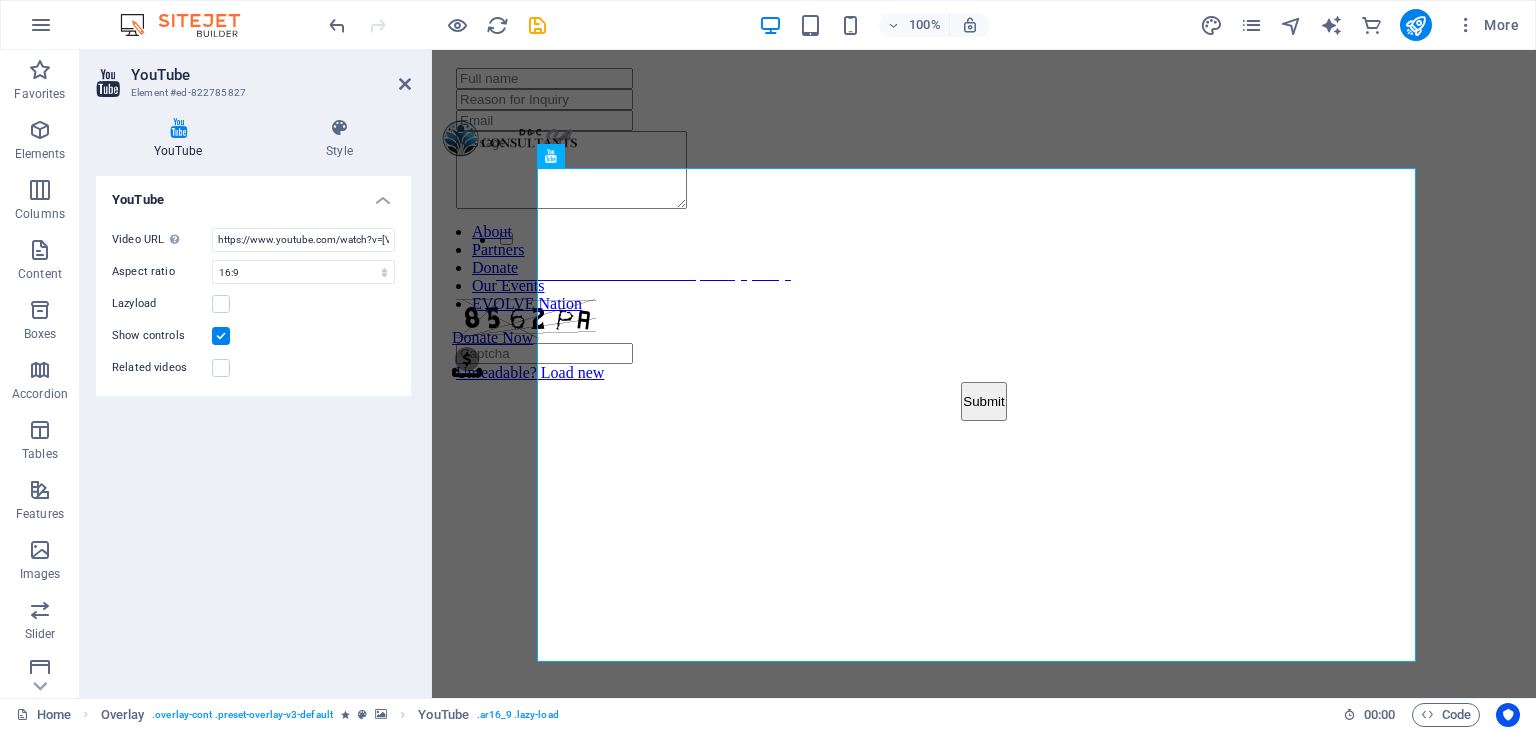click on "YouTube Style YouTube Video URL Insert (or paste) a video URL. https://www.youtube.com/watch?v=[VIDEO_ID] Aspect ratio 16:10 16:9 4:3 2:1 1:1 Lazyload Show controls Related videos Overlay Element Layout How this element expands within the layout (Flexbox). Size Default auto px % 1/1 1/2 1/3 1/4 1/5 1/6 1/7 1/8 1/9 1/10 Grow Shrink Order Container layout Visible Visible Opacity 100 % Overflow Spacing Margin Default auto px % rem vw vh Custom Custom auto px % rem vw vh auto px % rem vw vh auto px % rem vw vh auto px % rem vw vh Padding Default px rem % vh vw Custom Custom px rem % vh vw px rem % vh vw px rem % vh vw px rem % vh vw Border Style              - Width 1 auto px rem % vh vw Custom Custom 1 auto px rem % vh vw 1 auto px rem % vh vw 1 auto px rem % vh vw 1 auto px rem % vh vw  - Color Round corners Default px rem % vh vw Custom Custom px rem % vh vw px rem % vh vw px rem % vh vw px rem % vh vw Shadow Default None Outside Inside Color X offset 0 px rem vh vw Y offset 0 px rem vh vw Blur 0 px" at bounding box center [253, 400] 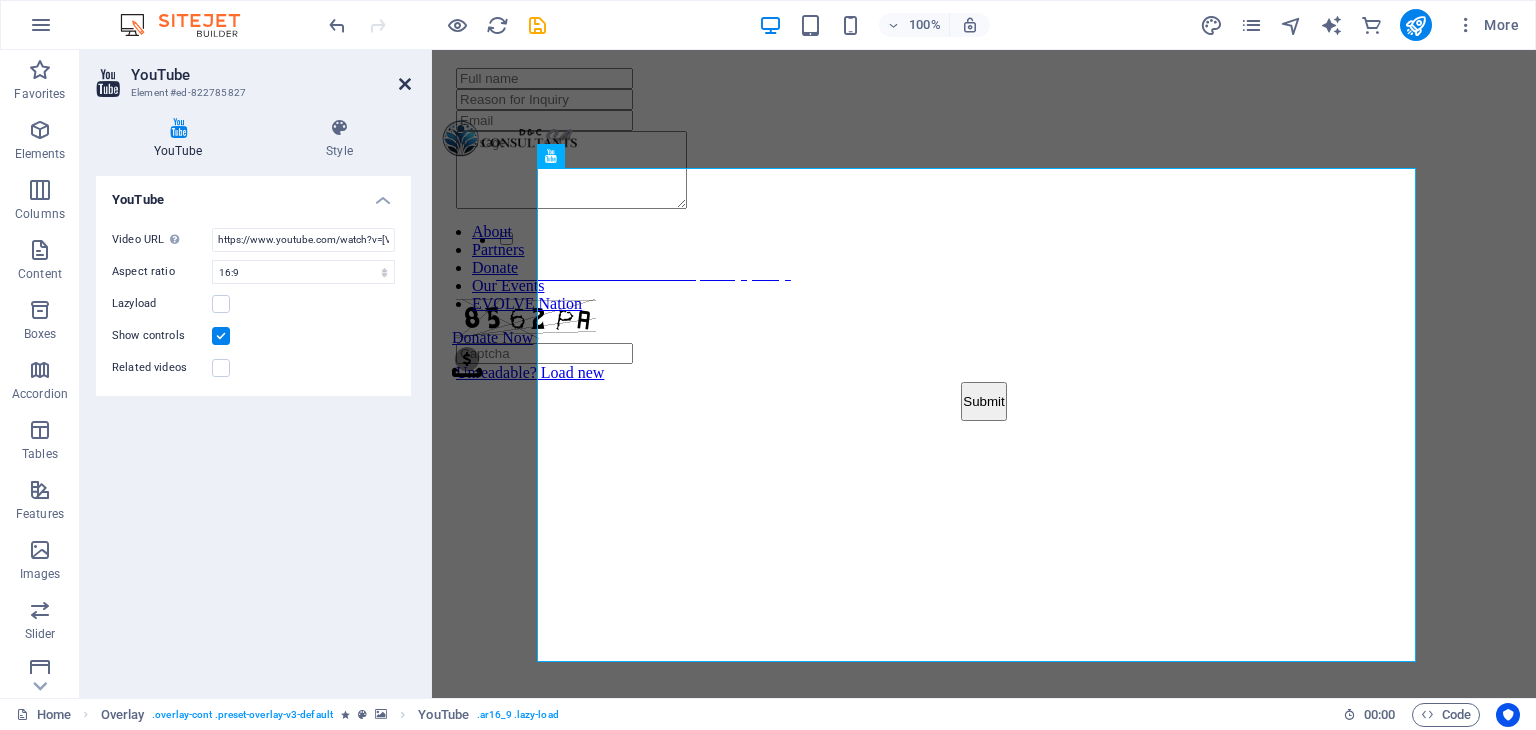 click at bounding box center (405, 84) 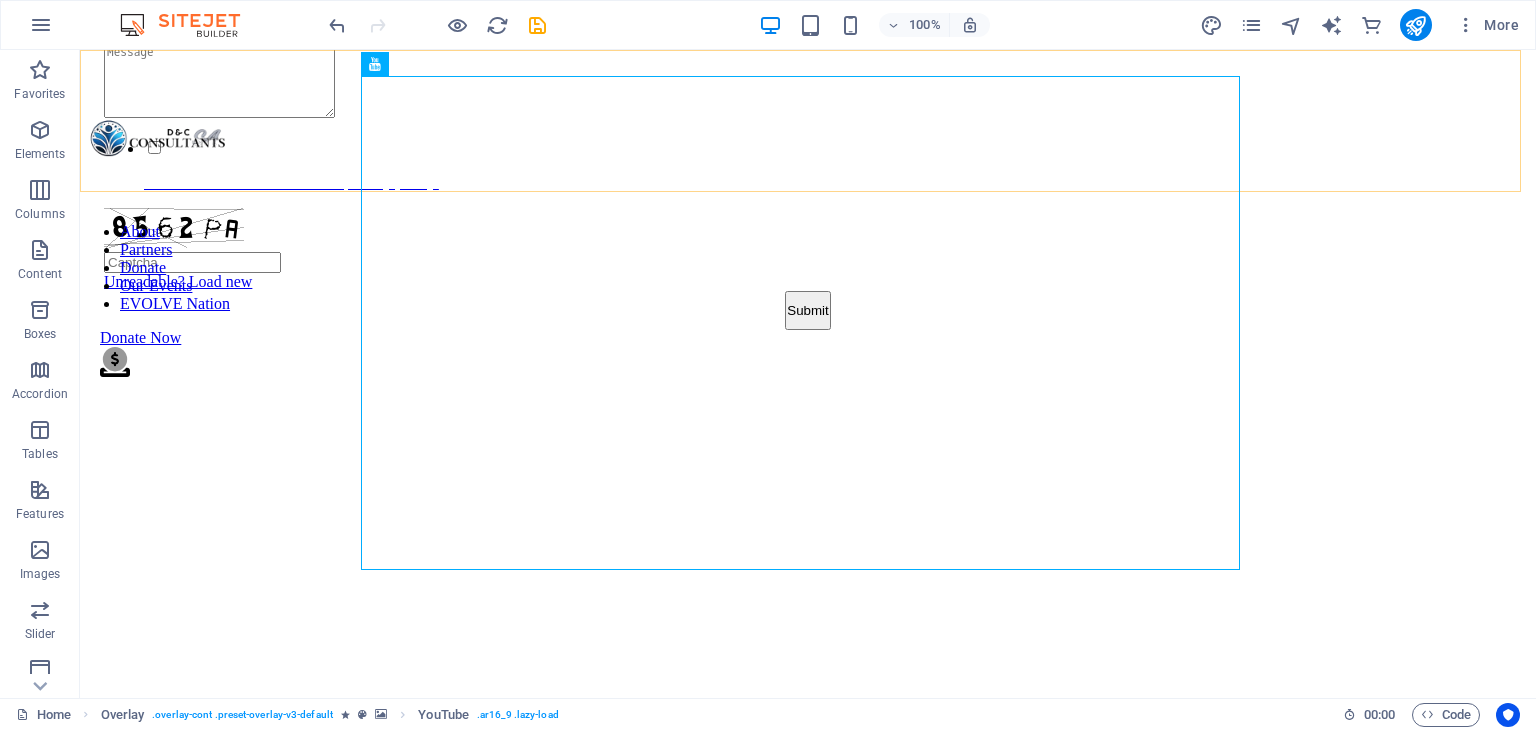 scroll, scrollTop: 1645, scrollLeft: 0, axis: vertical 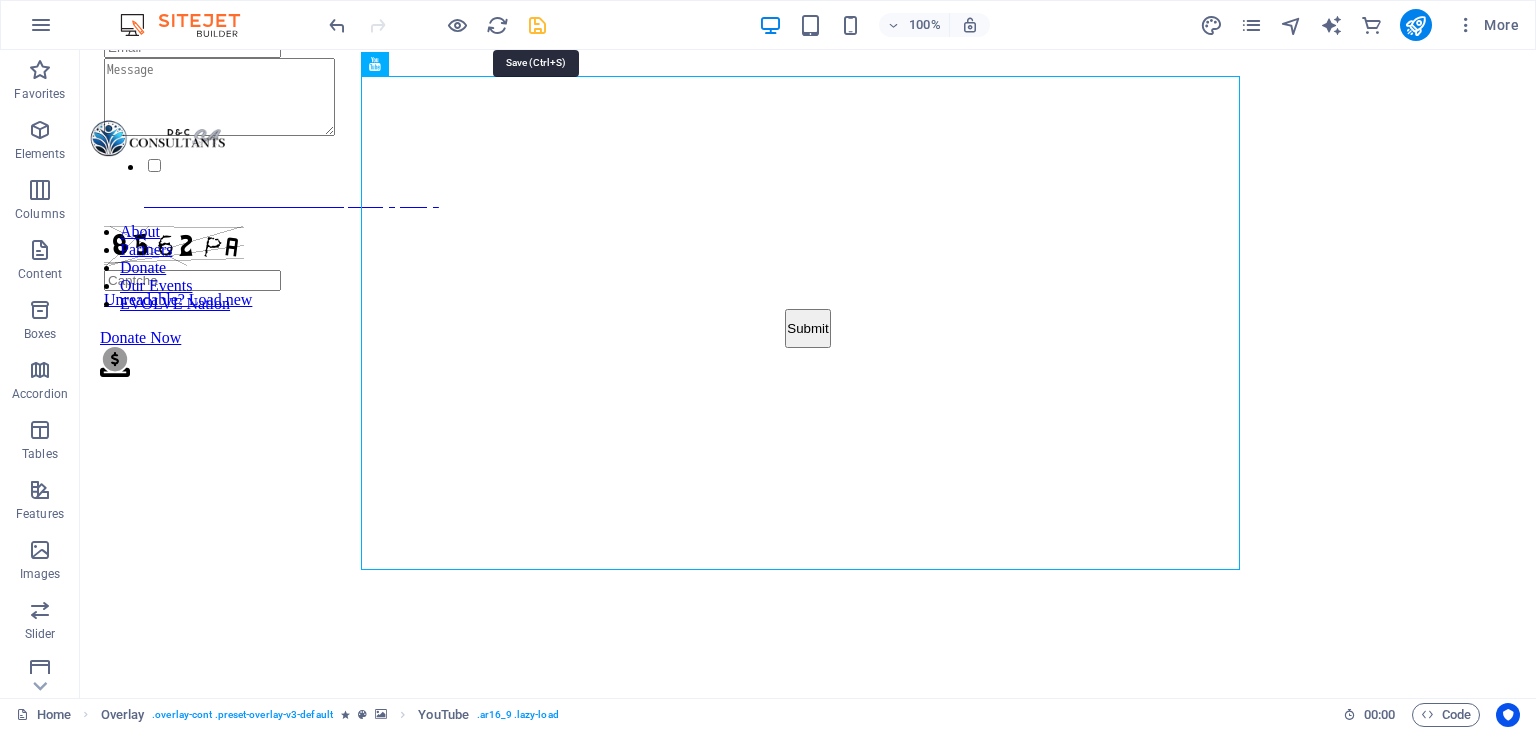 click at bounding box center [537, 25] 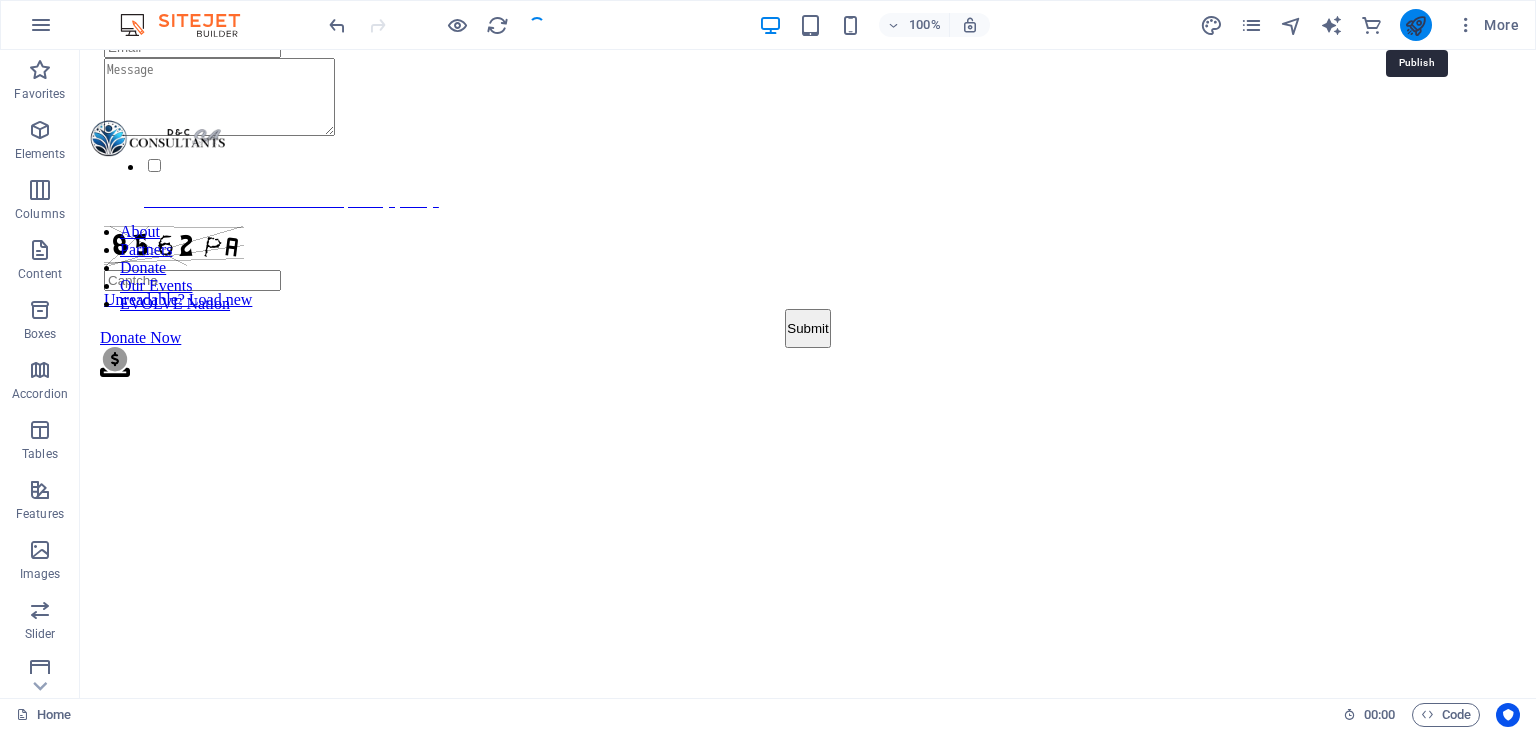 click at bounding box center [1415, 25] 